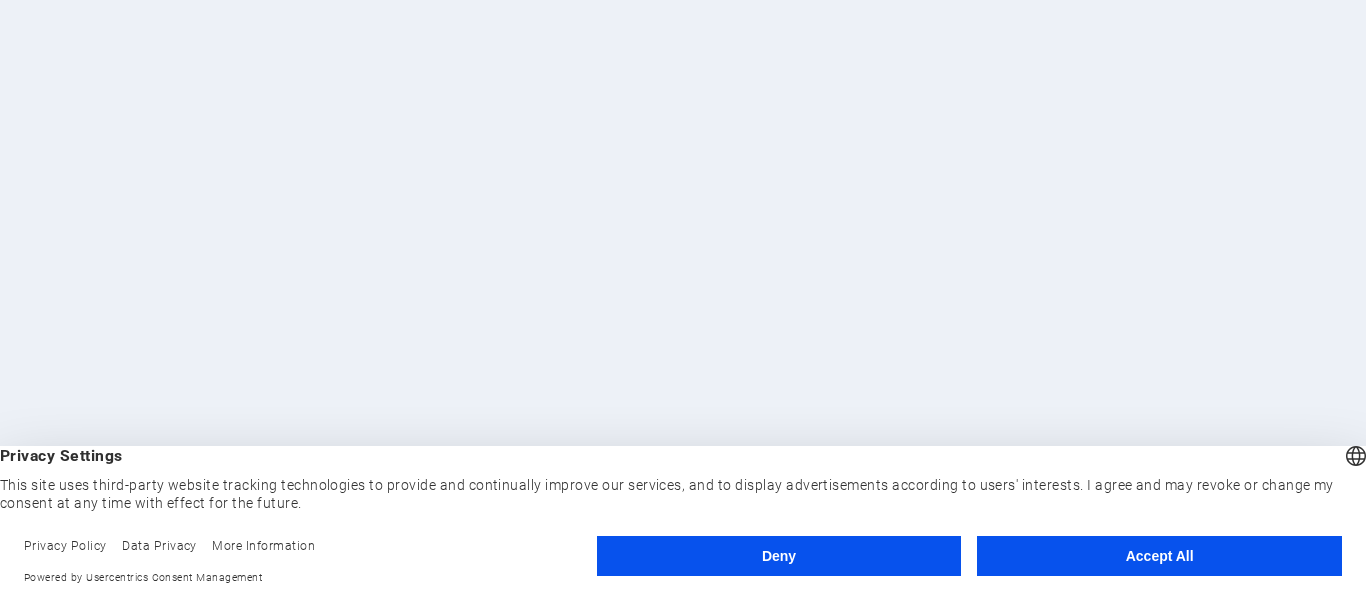 scroll, scrollTop: 0, scrollLeft: 0, axis: both 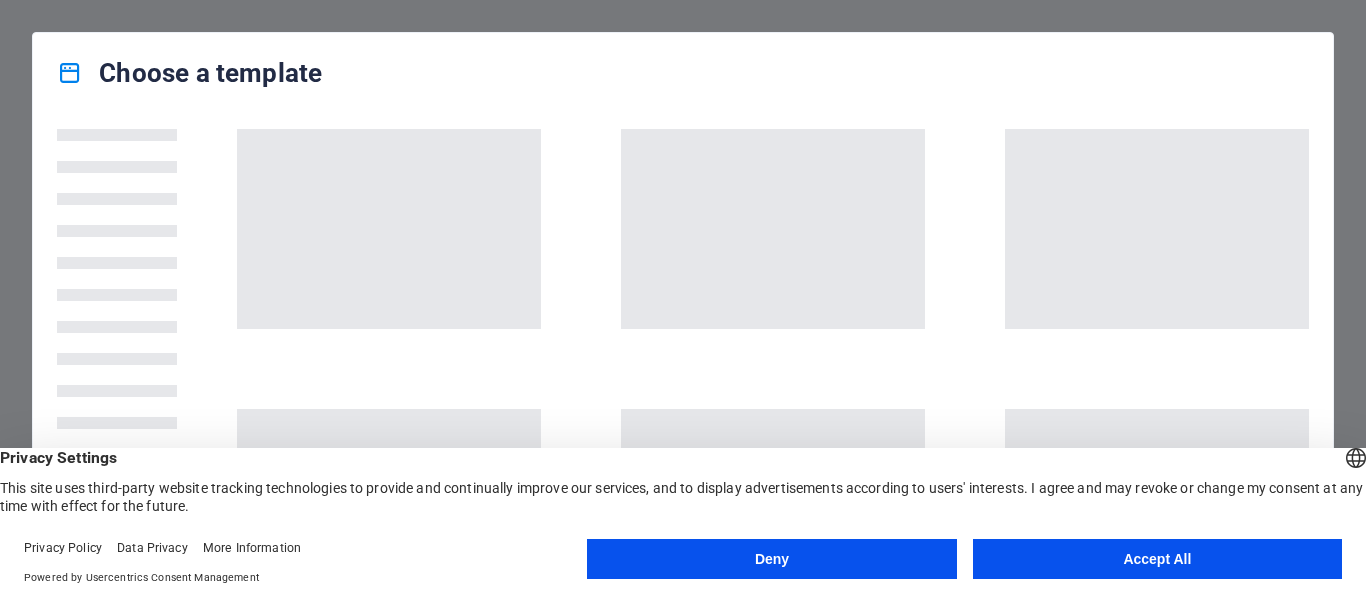 click on "Accept All" at bounding box center (1157, 559) 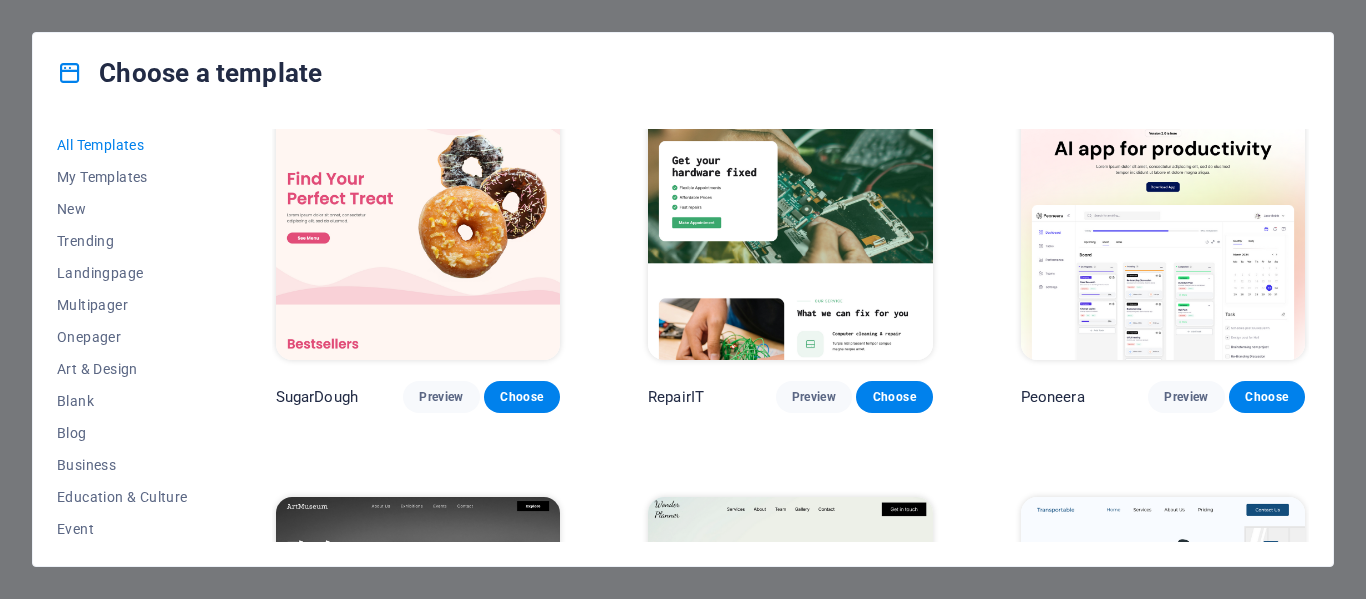 scroll, scrollTop: 0, scrollLeft: 0, axis: both 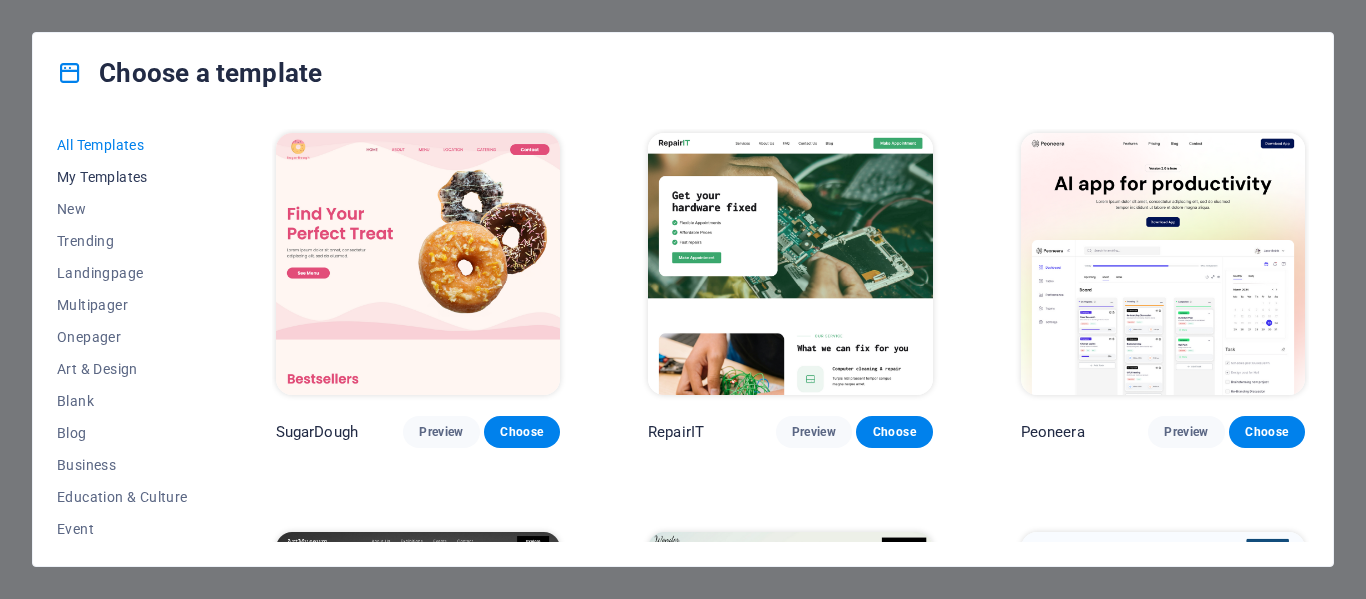 click on "My Templates" at bounding box center (122, 177) 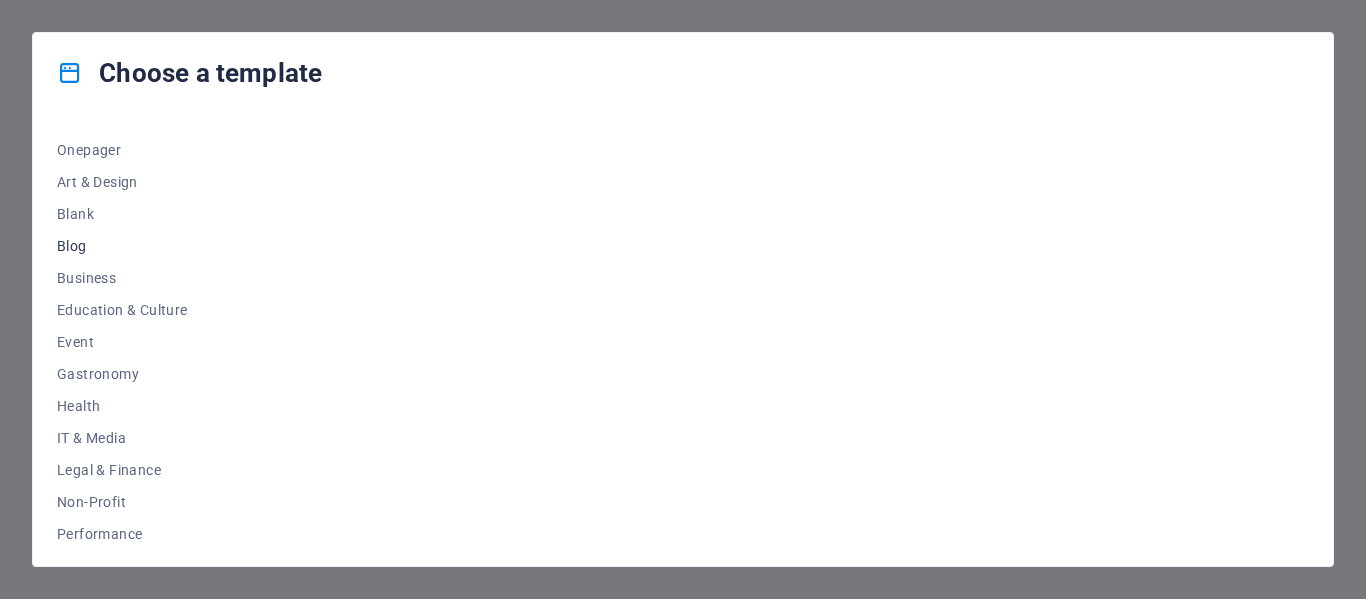 scroll, scrollTop: 87, scrollLeft: 0, axis: vertical 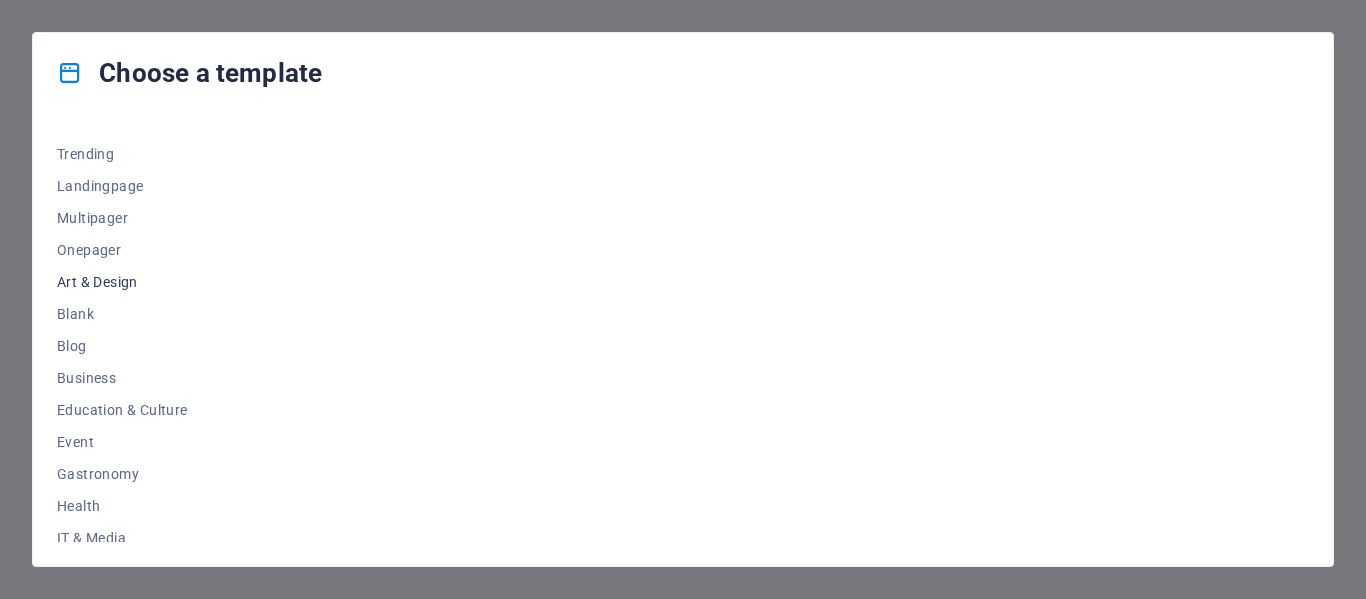 click on "Art & Design" at bounding box center [122, 282] 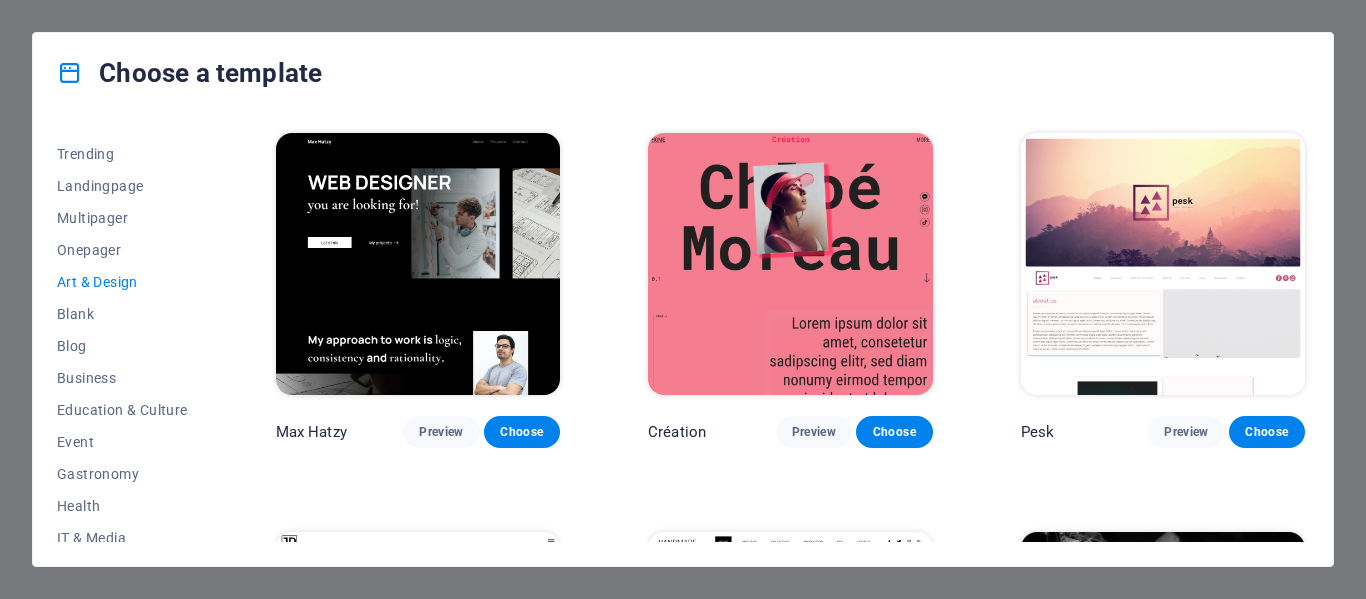 scroll, scrollTop: 0, scrollLeft: 0, axis: both 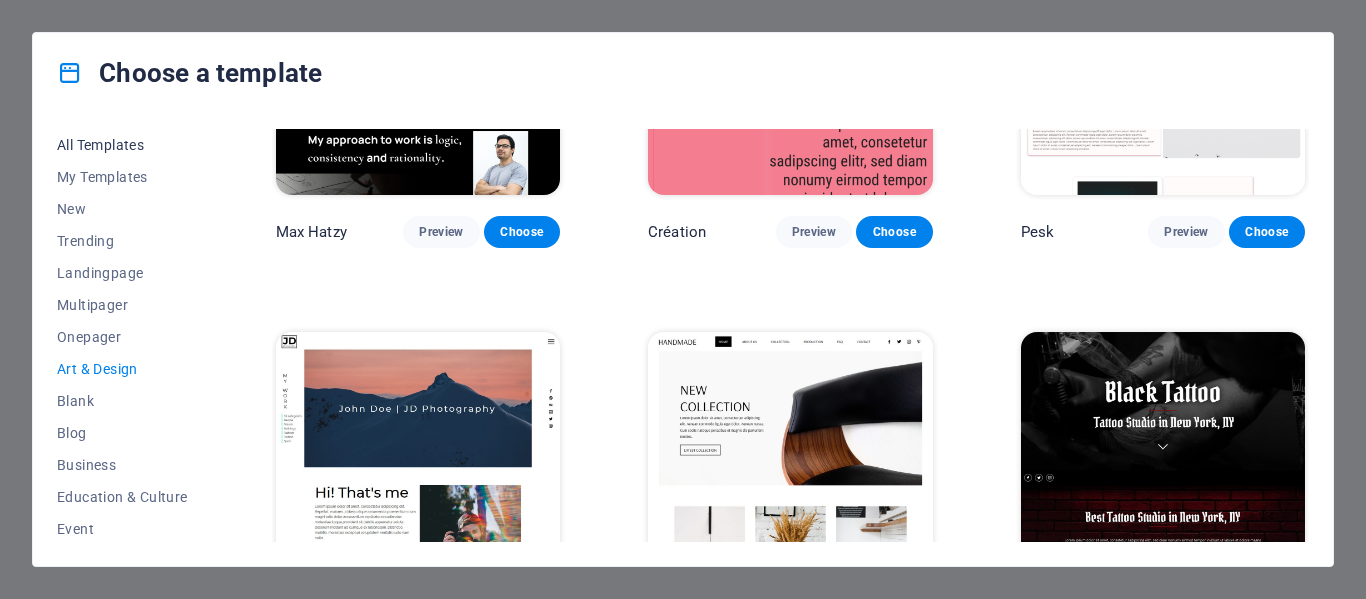 click on "All Templates" at bounding box center (122, 145) 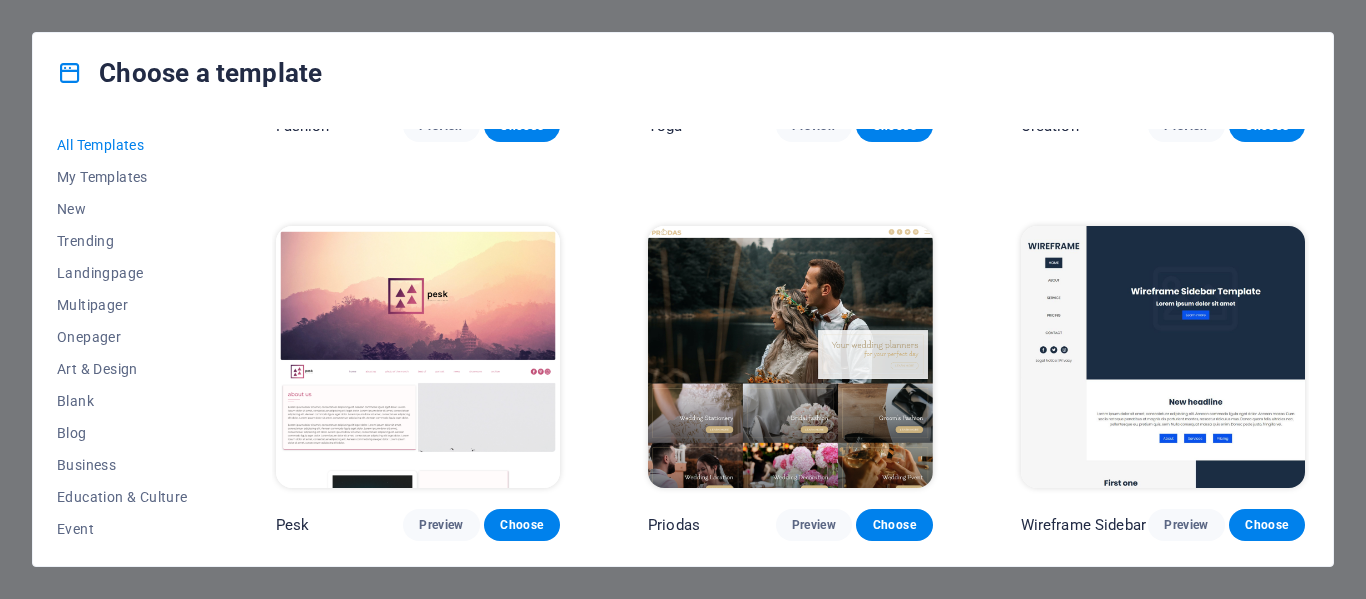 scroll, scrollTop: 6400, scrollLeft: 0, axis: vertical 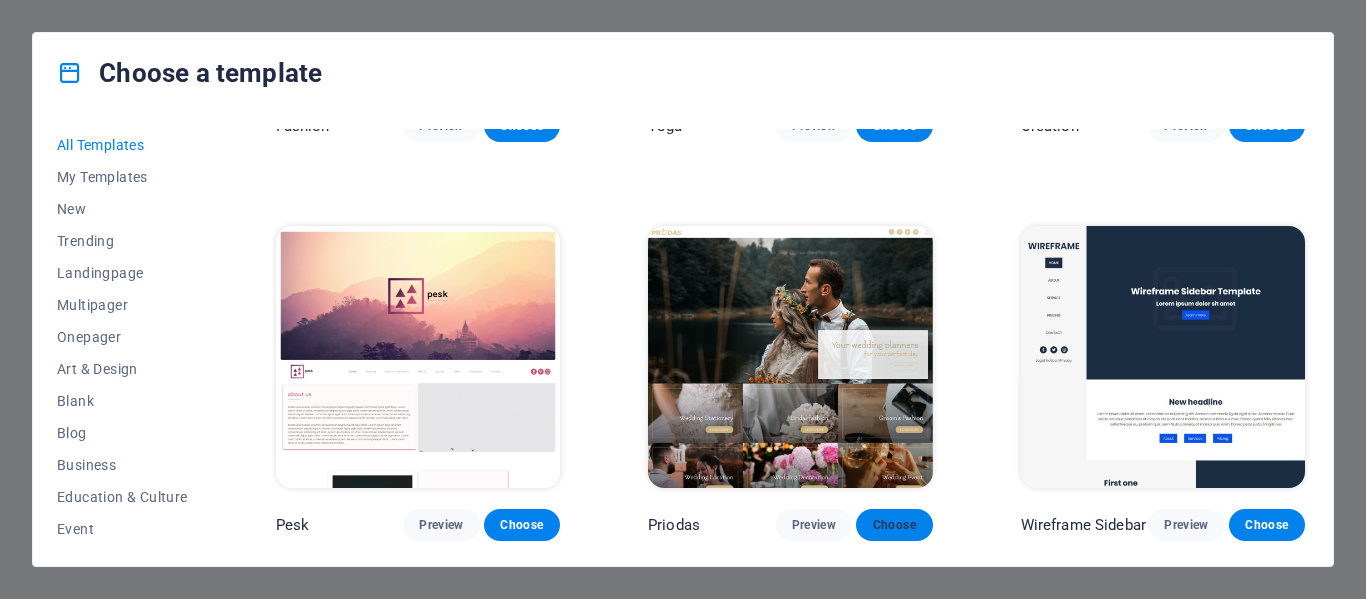 click on "Choose" at bounding box center (894, 525) 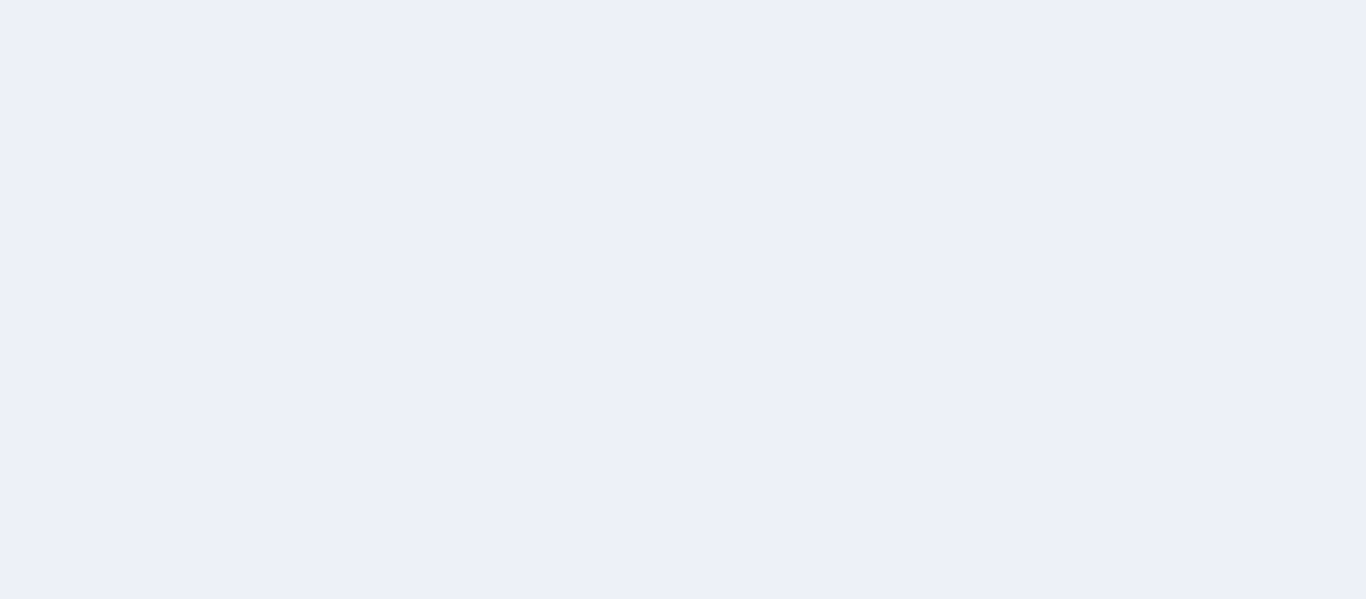 scroll, scrollTop: 0, scrollLeft: 0, axis: both 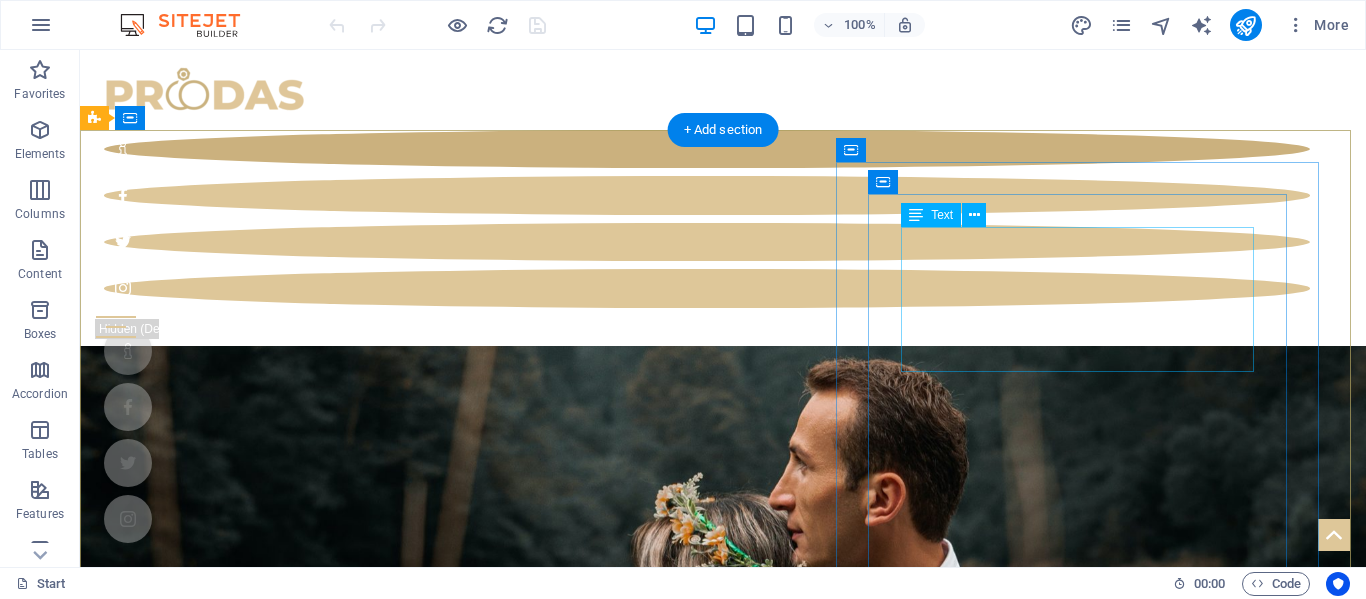click on "Your wedding planners" at bounding box center [723, 997] 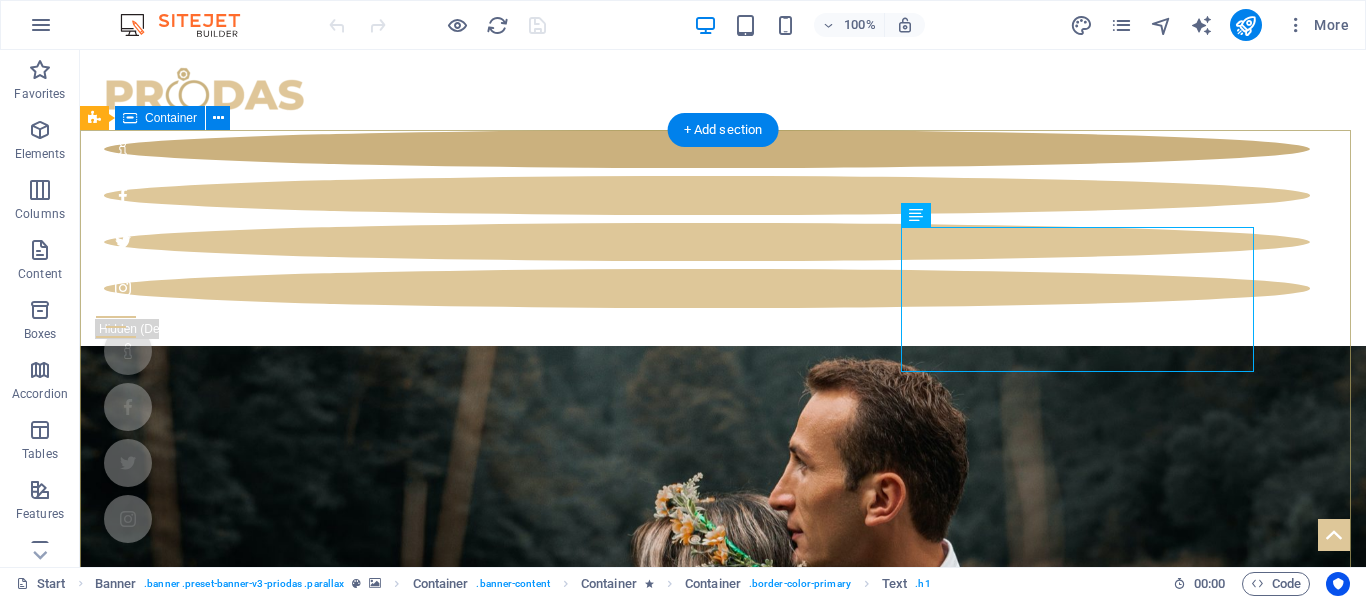 click on "Your wedding planners for your perfect day Learn more" at bounding box center (723, 1061) 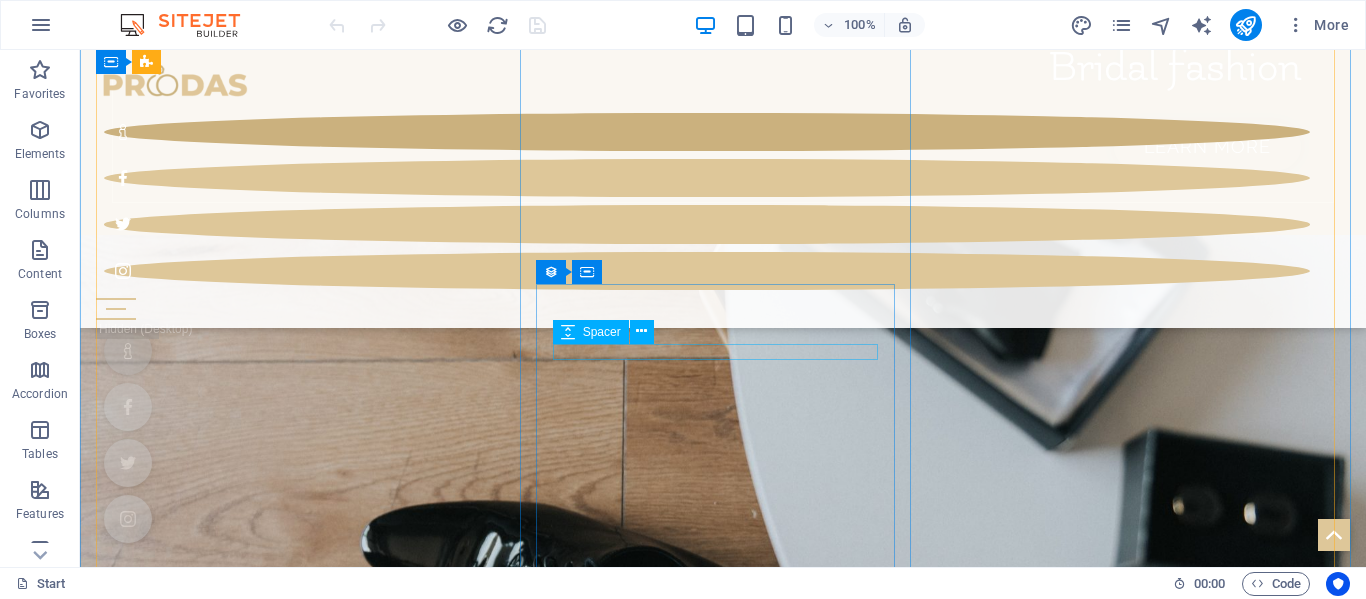 scroll, scrollTop: 2000, scrollLeft: 0, axis: vertical 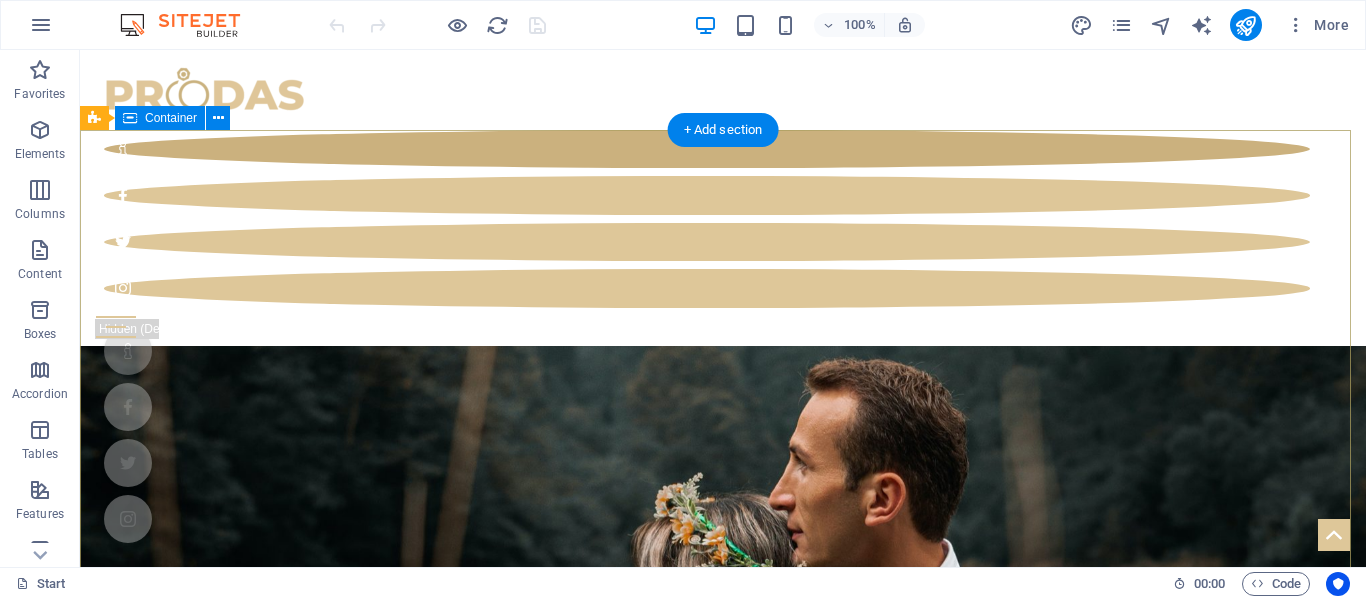click on "Your wedding planners for your perfect day Learn more" at bounding box center (723, 1061) 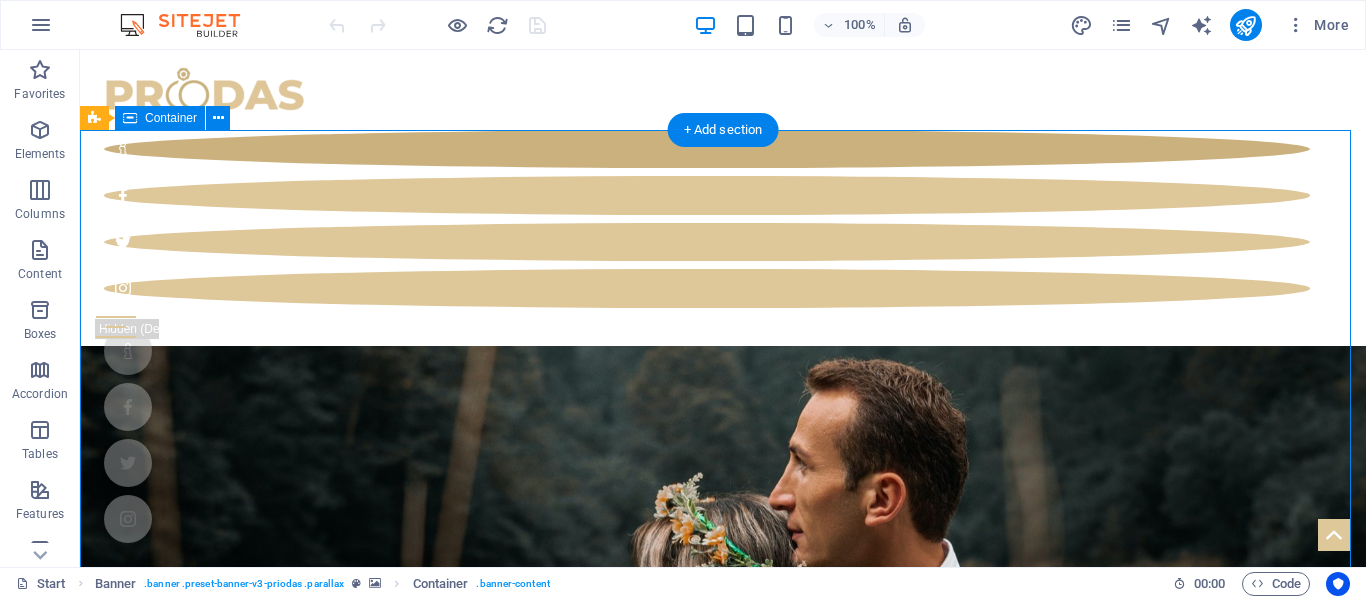 click on "Your wedding planners for your perfect day Learn more" at bounding box center (723, 1061) 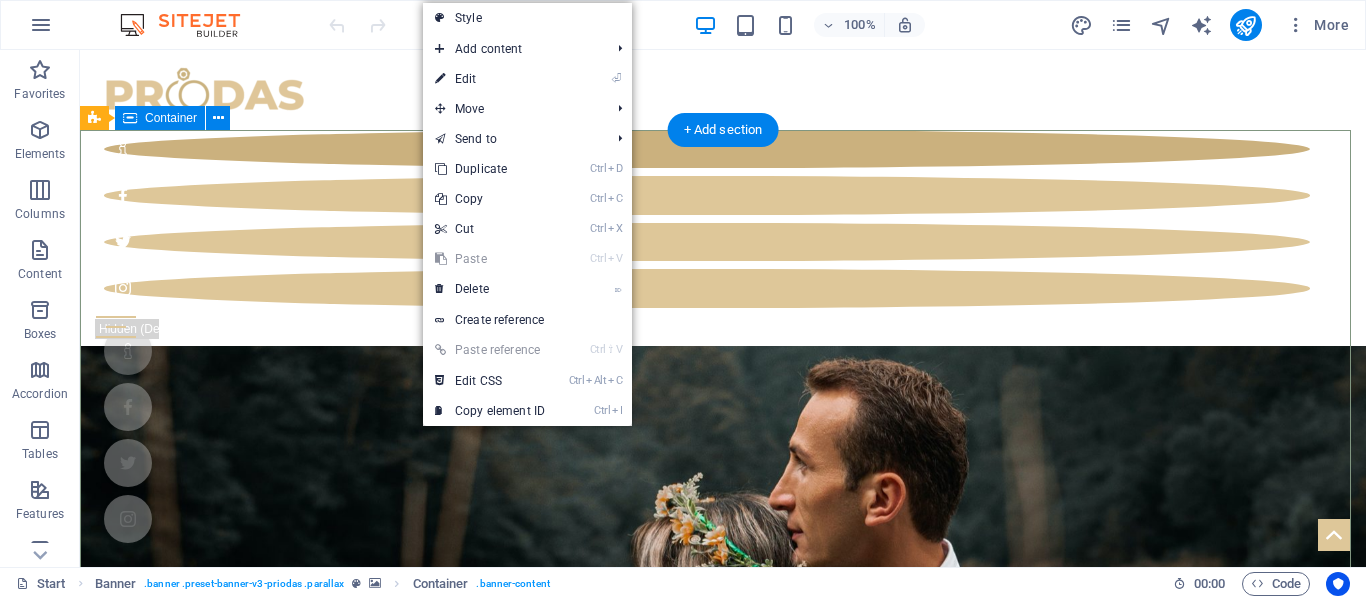 click on "Your wedding planners for your perfect day Learn more" at bounding box center (723, 1061) 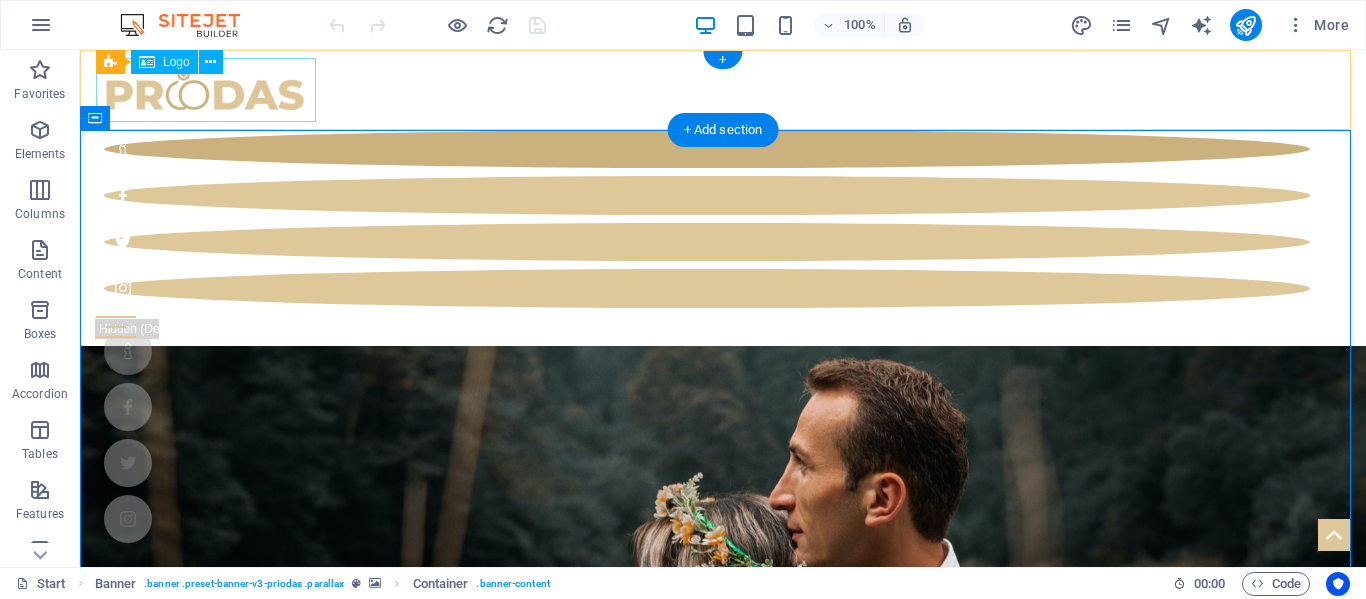 click at bounding box center [723, 90] 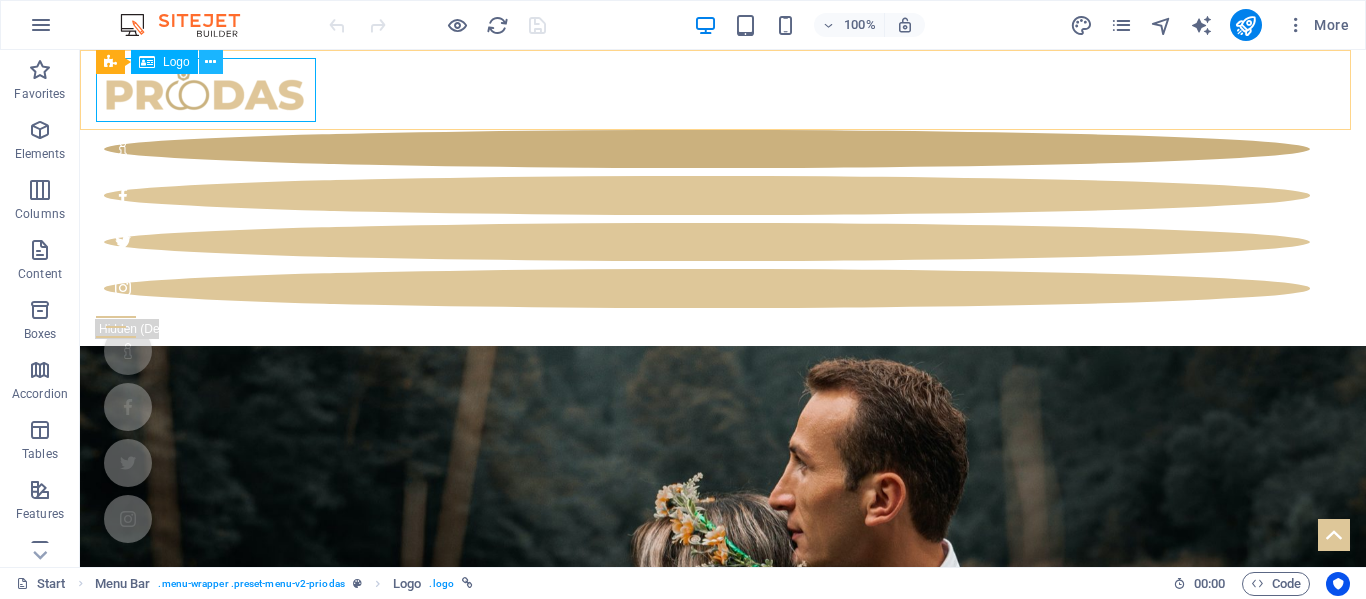 click at bounding box center [210, 62] 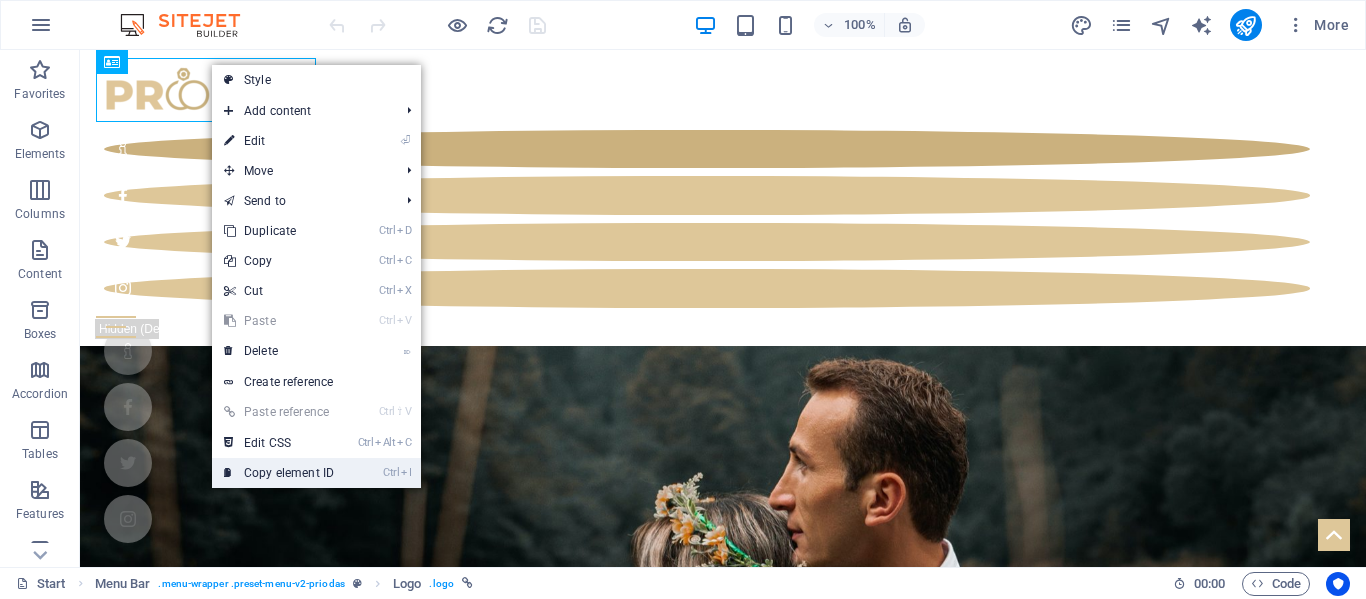 click on "Ctrl I  Copy element ID" at bounding box center (279, 473) 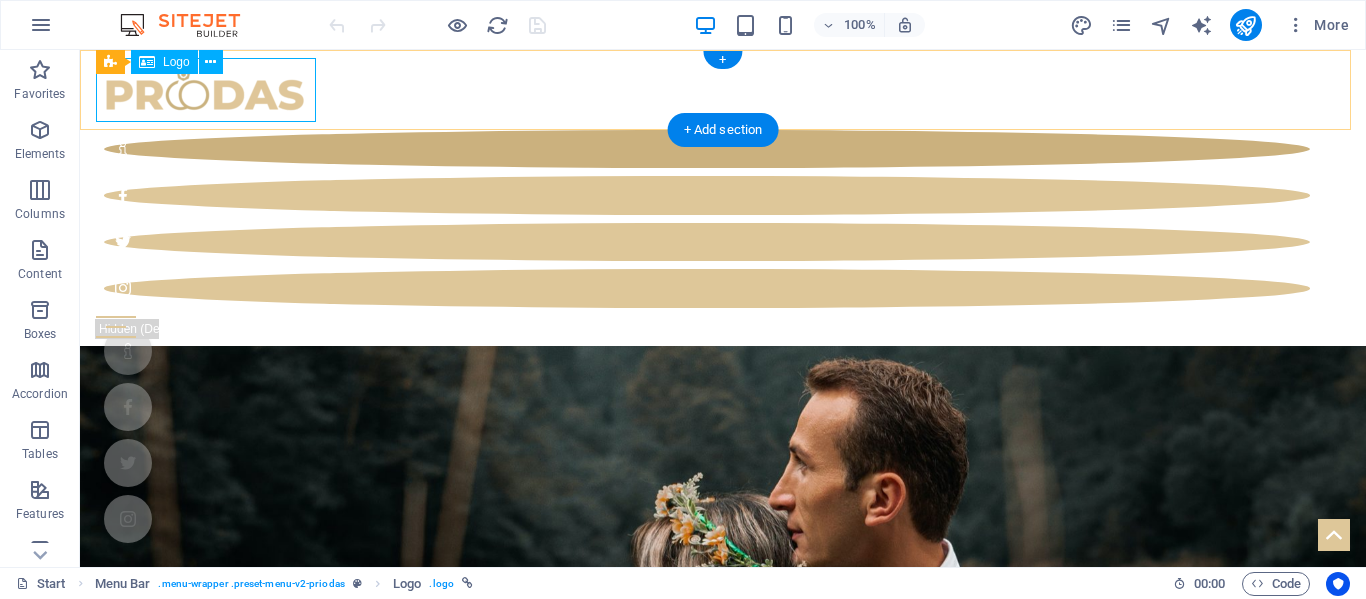 click at bounding box center [723, 90] 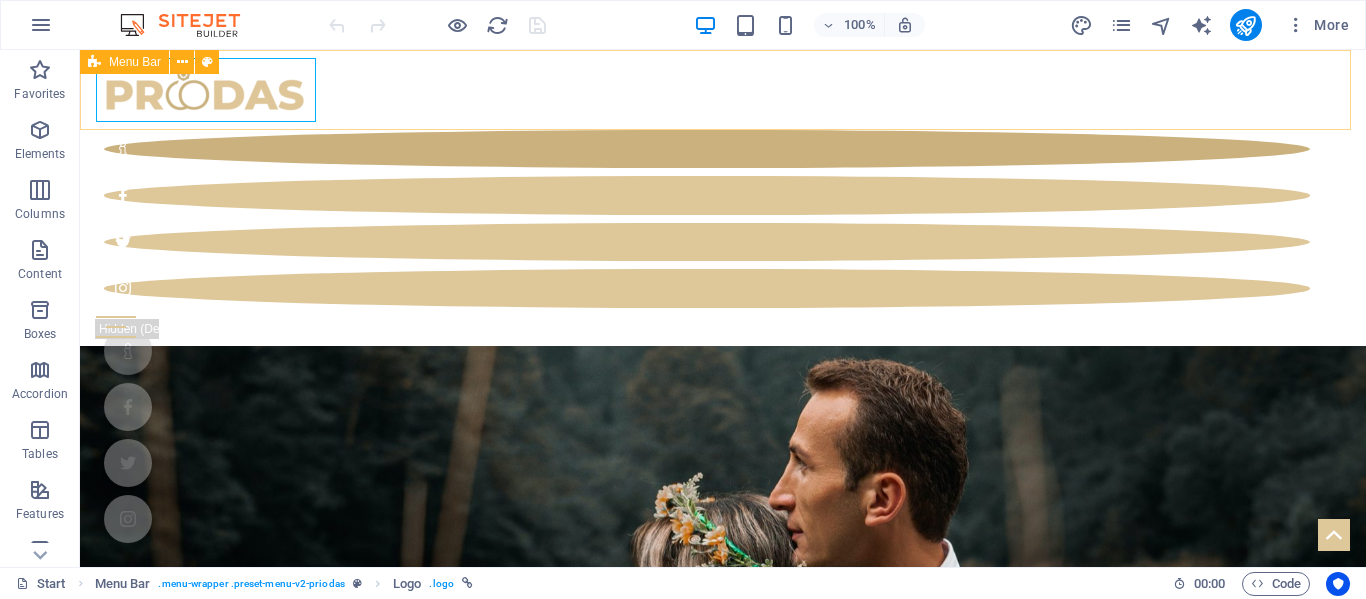 click on "Menu Bar" at bounding box center [135, 62] 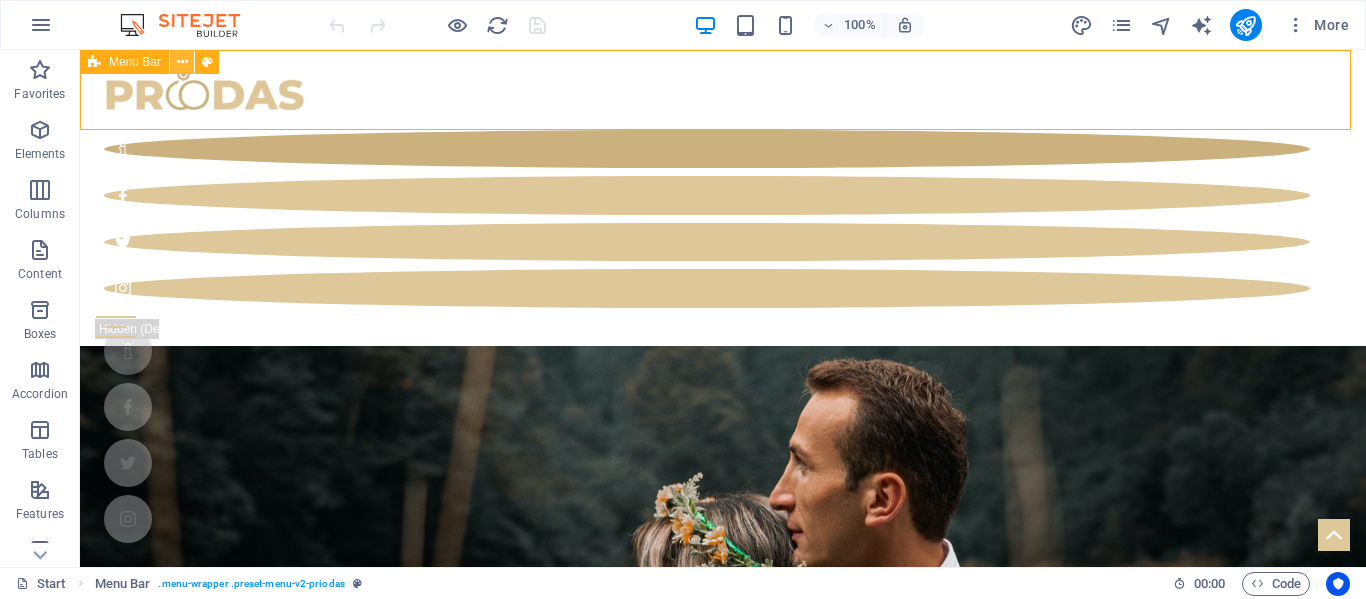 click at bounding box center (182, 62) 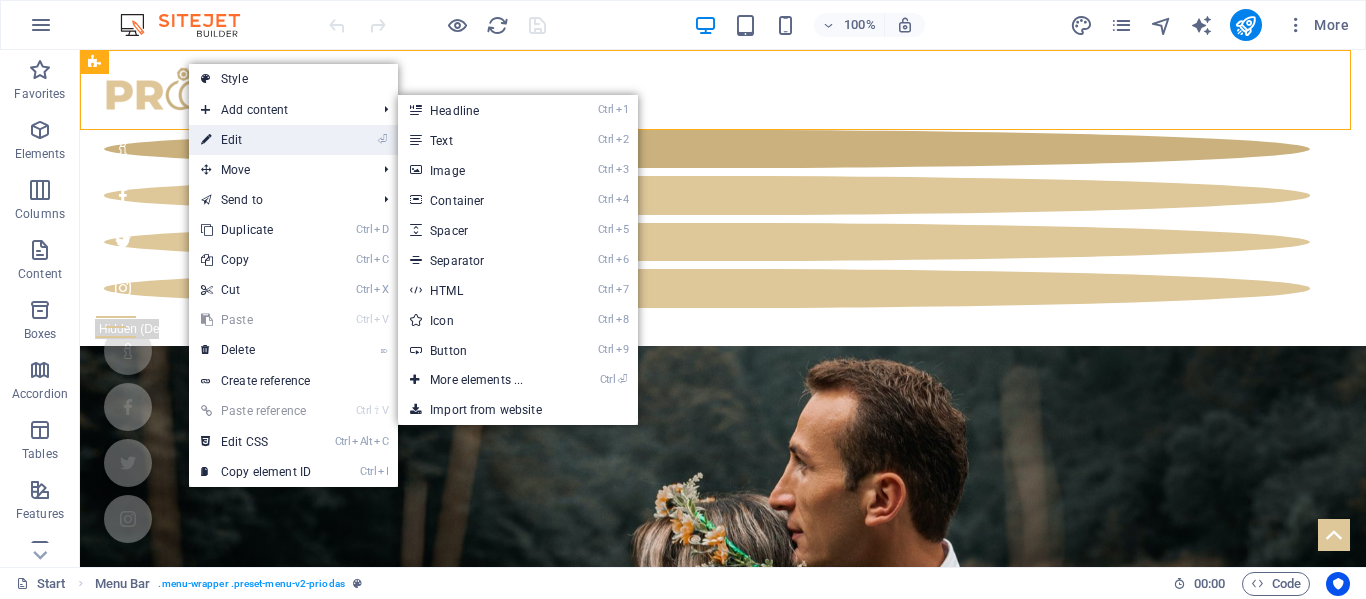 click on "⏎  Edit" at bounding box center [256, 140] 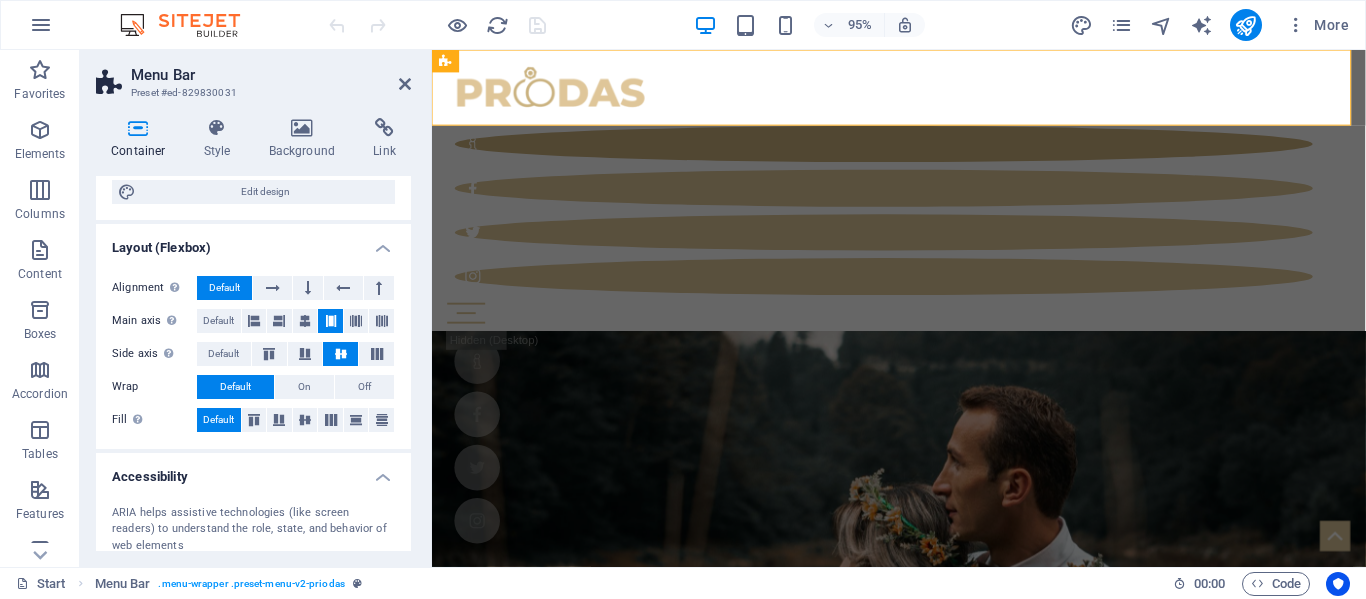 scroll, scrollTop: 0, scrollLeft: 0, axis: both 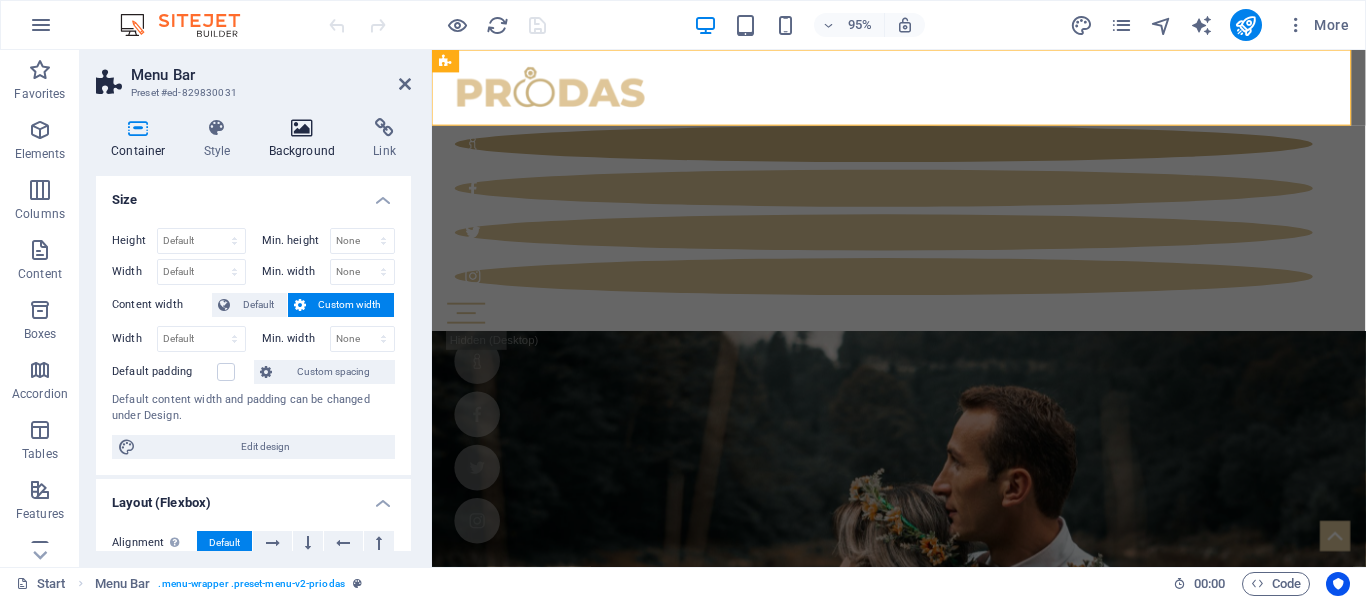 click at bounding box center [302, 128] 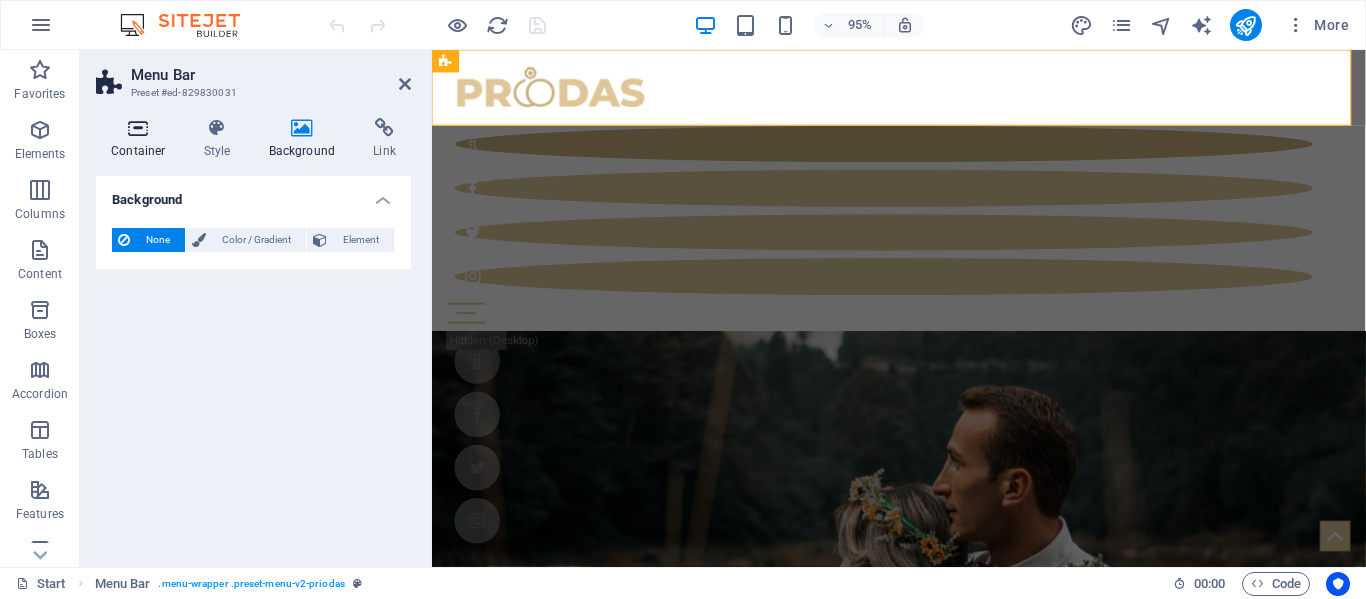 click on "Container" at bounding box center (142, 139) 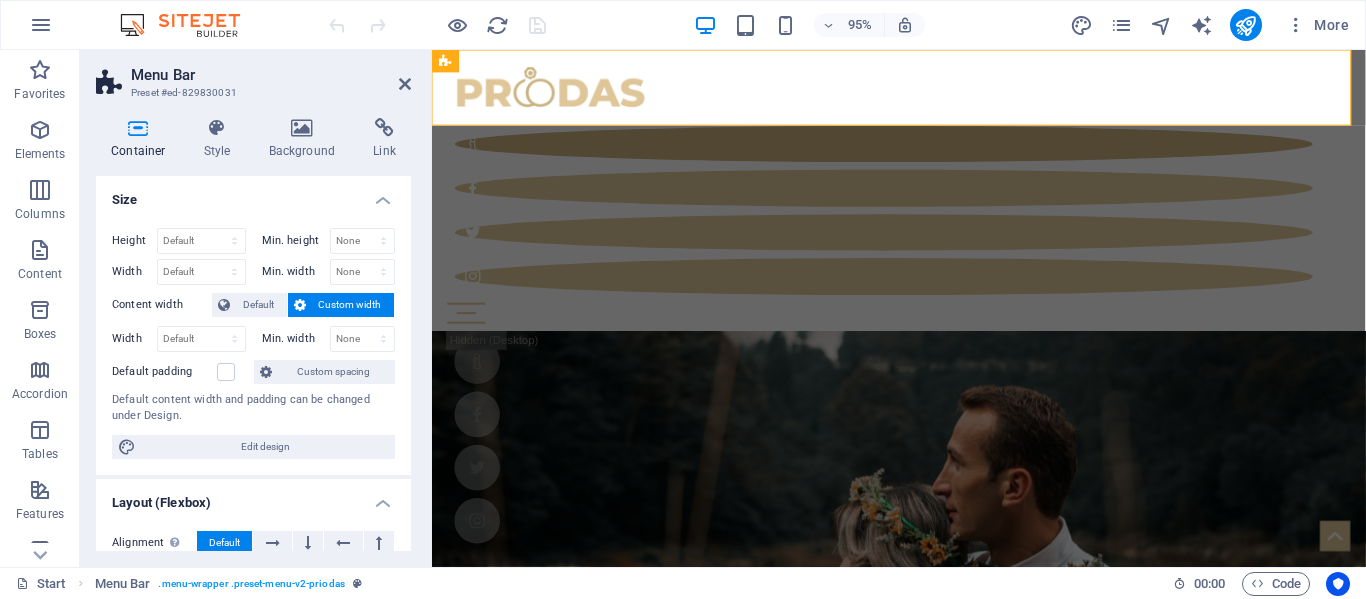 click on "Menu Bar Preset #ed-829830031" at bounding box center [253, 76] 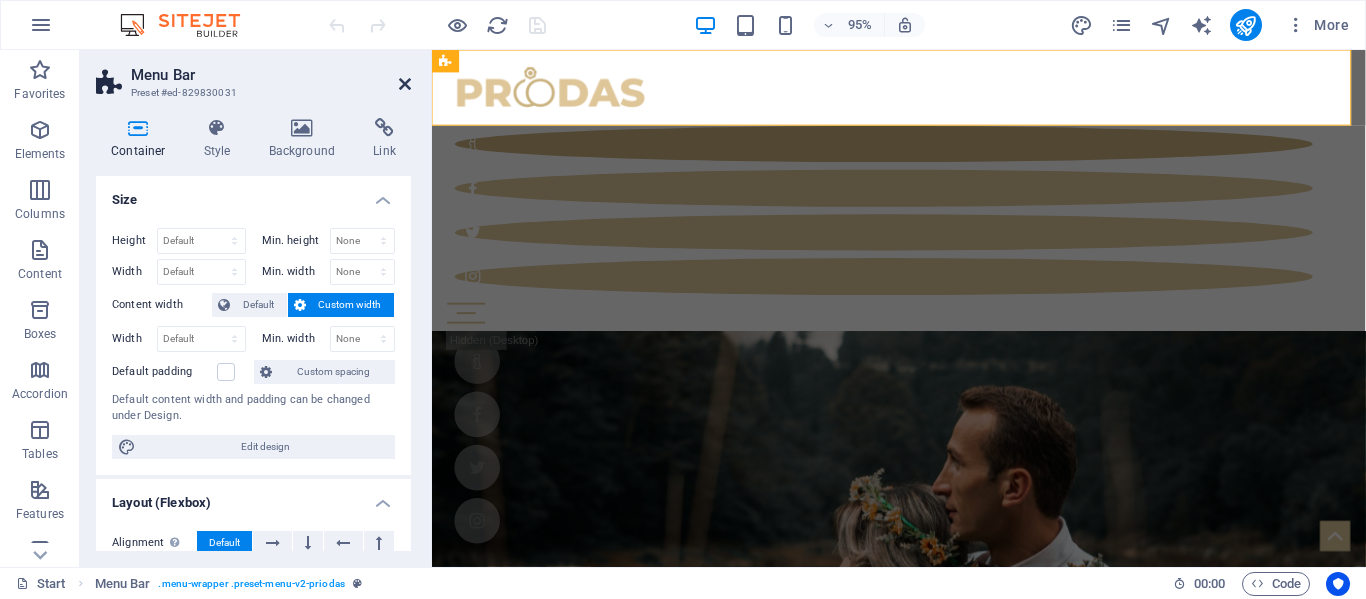 drag, startPoint x: 403, startPoint y: 89, endPoint x: 191, endPoint y: 36, distance: 218.5246 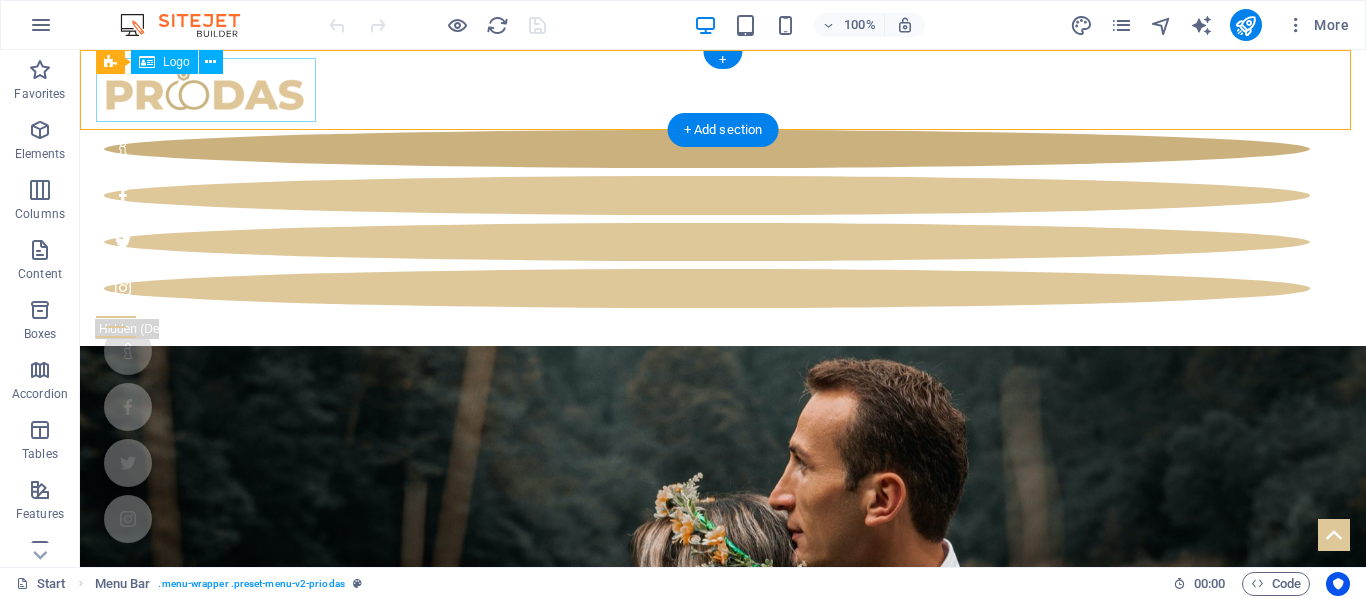 click at bounding box center [723, 90] 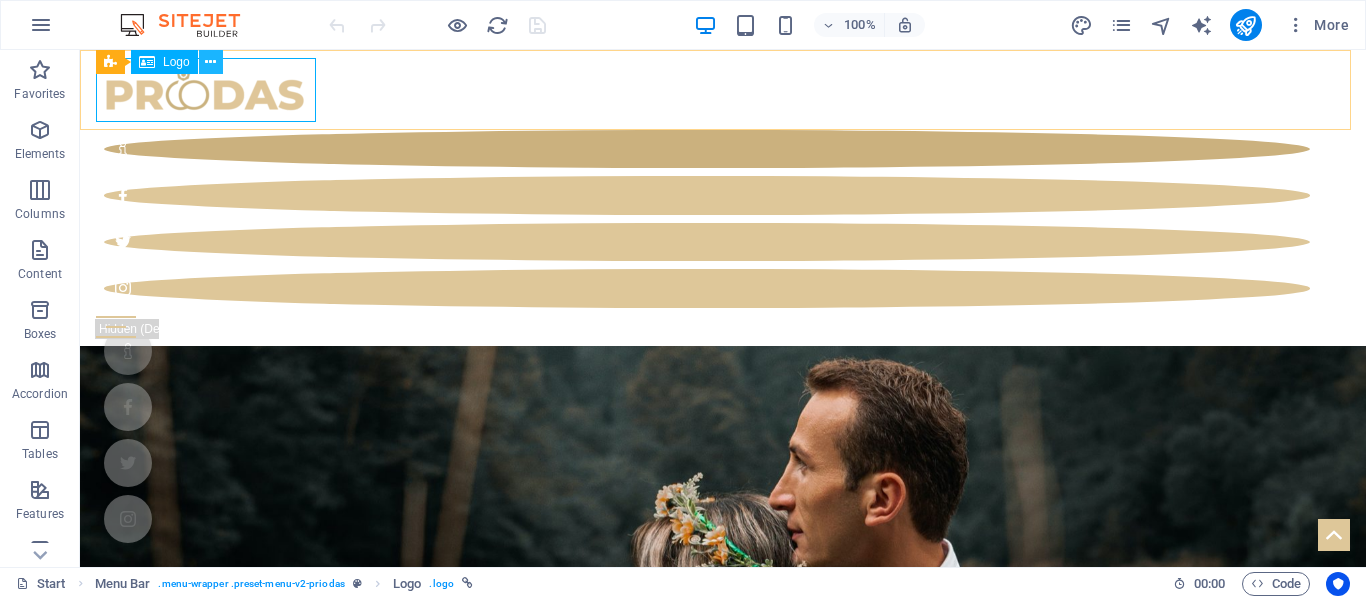 click at bounding box center (210, 62) 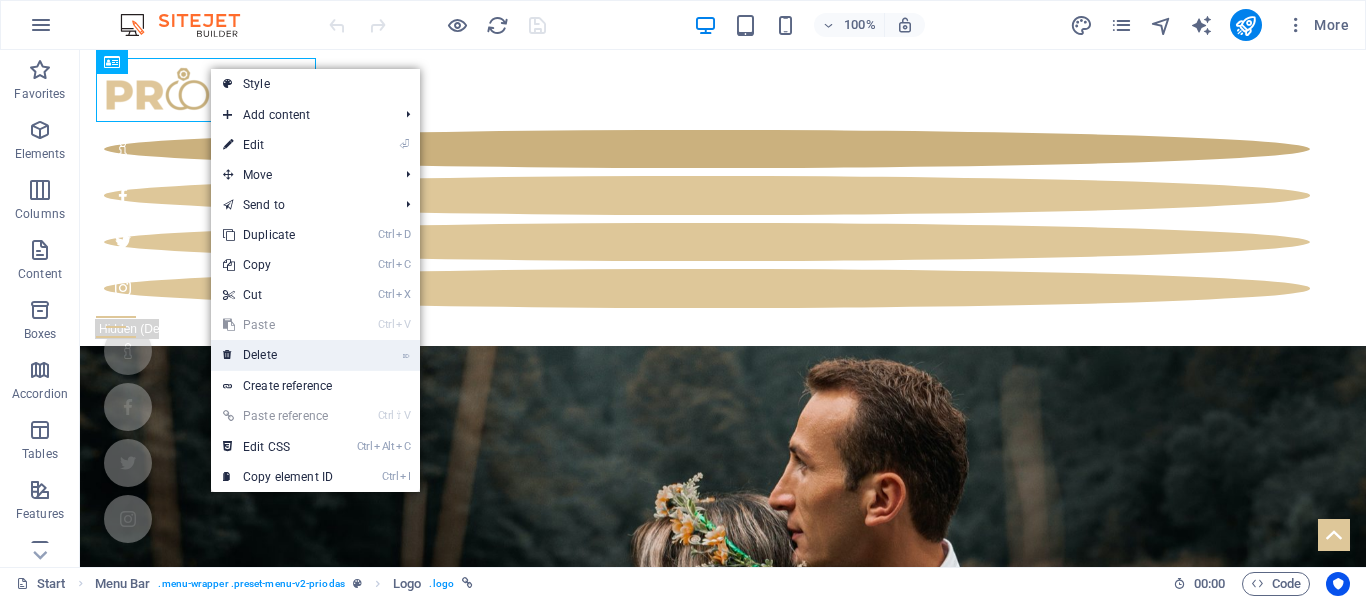 click on "⌦  Delete" at bounding box center [278, 355] 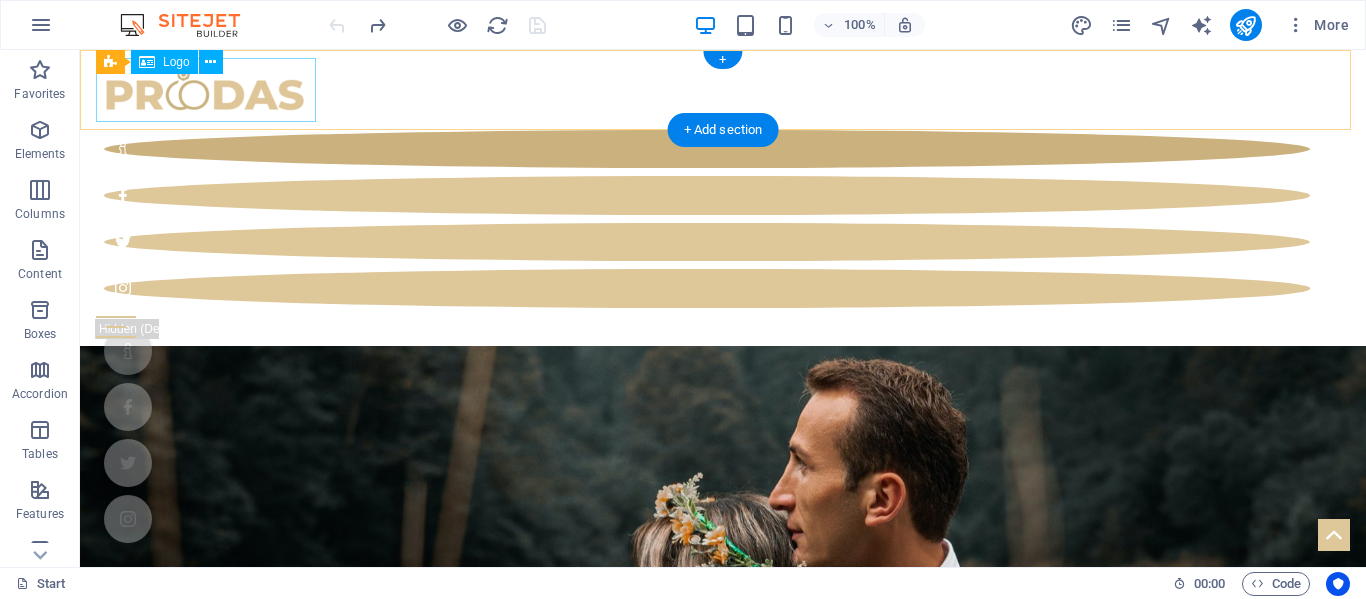 click at bounding box center (723, 90) 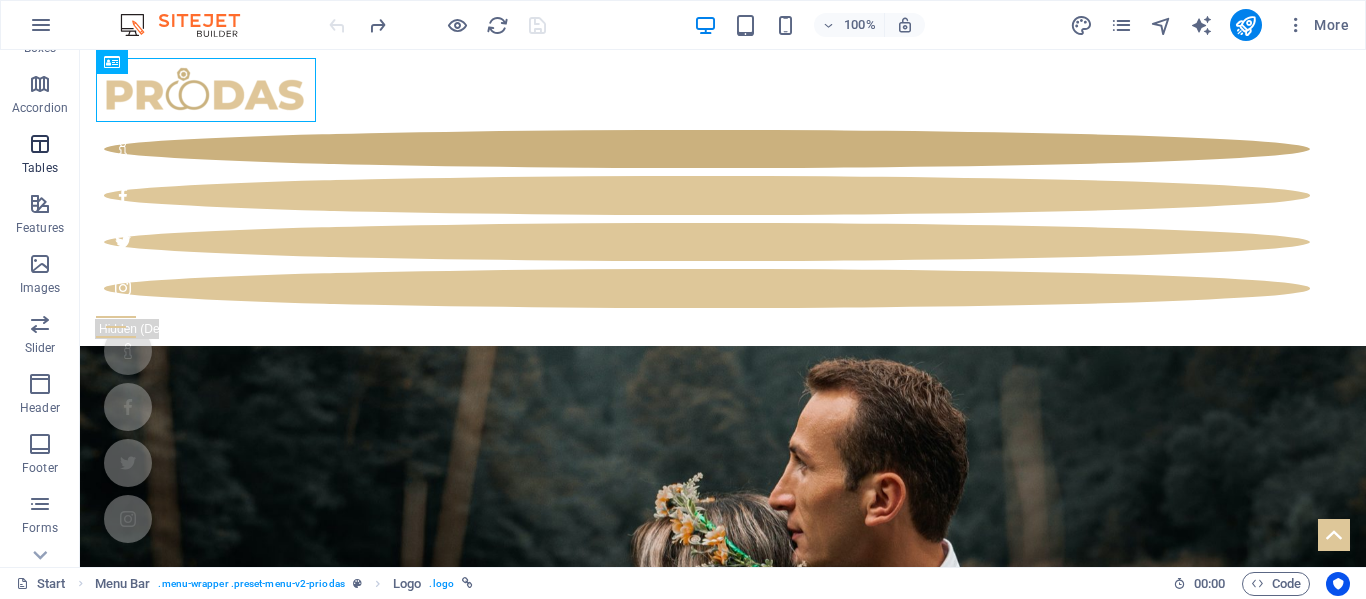 scroll, scrollTop: 300, scrollLeft: 0, axis: vertical 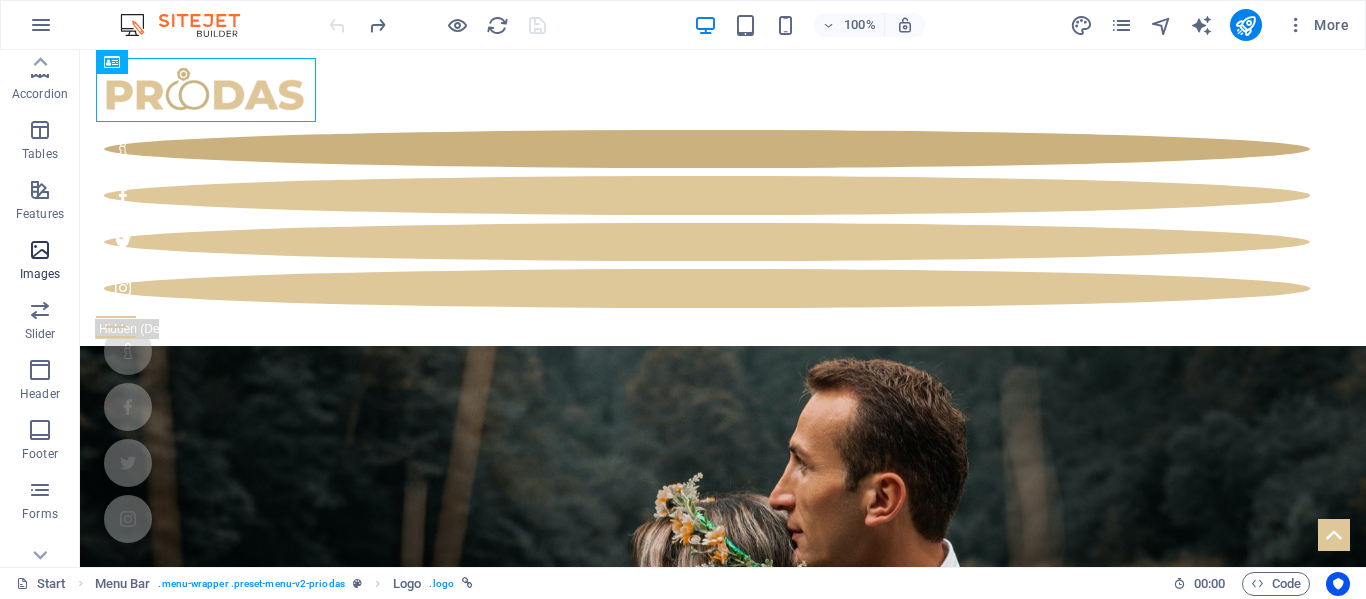click at bounding box center [40, 250] 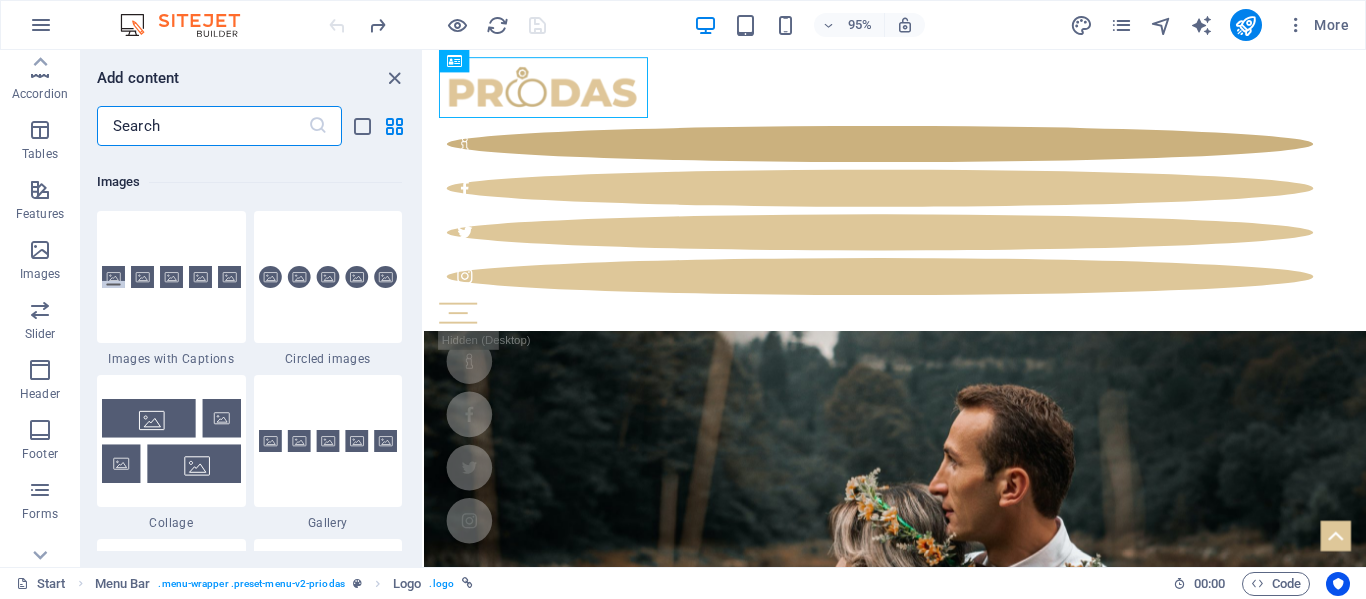 scroll, scrollTop: 10140, scrollLeft: 0, axis: vertical 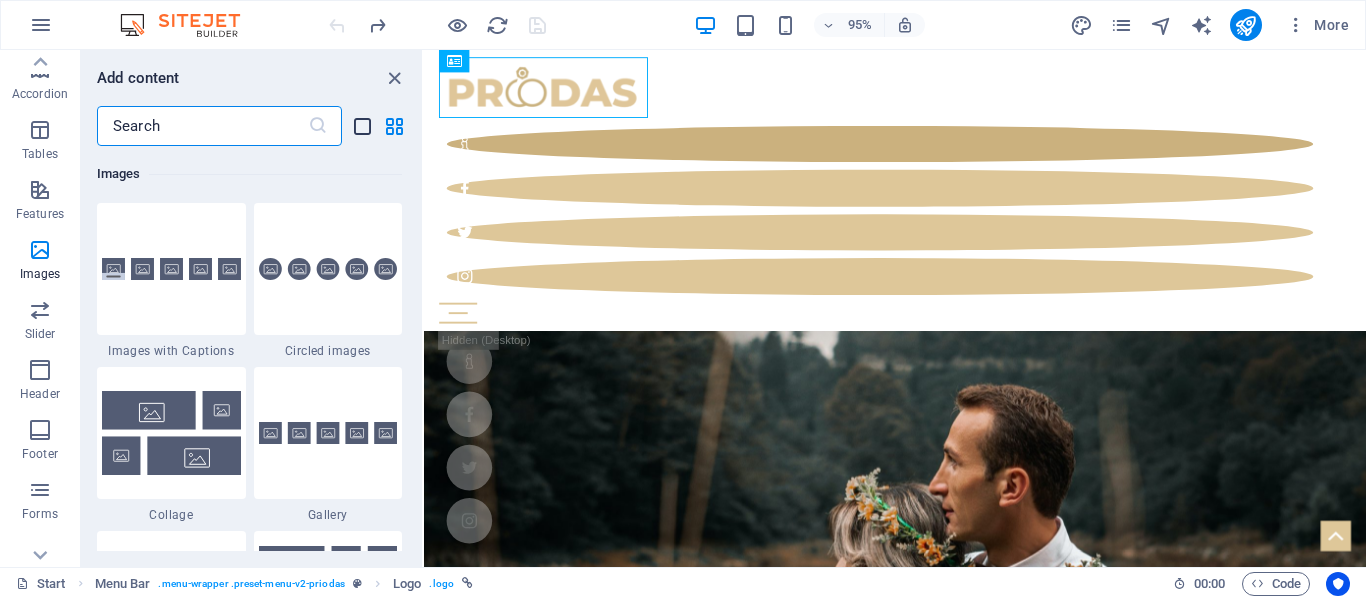 click at bounding box center [362, 126] 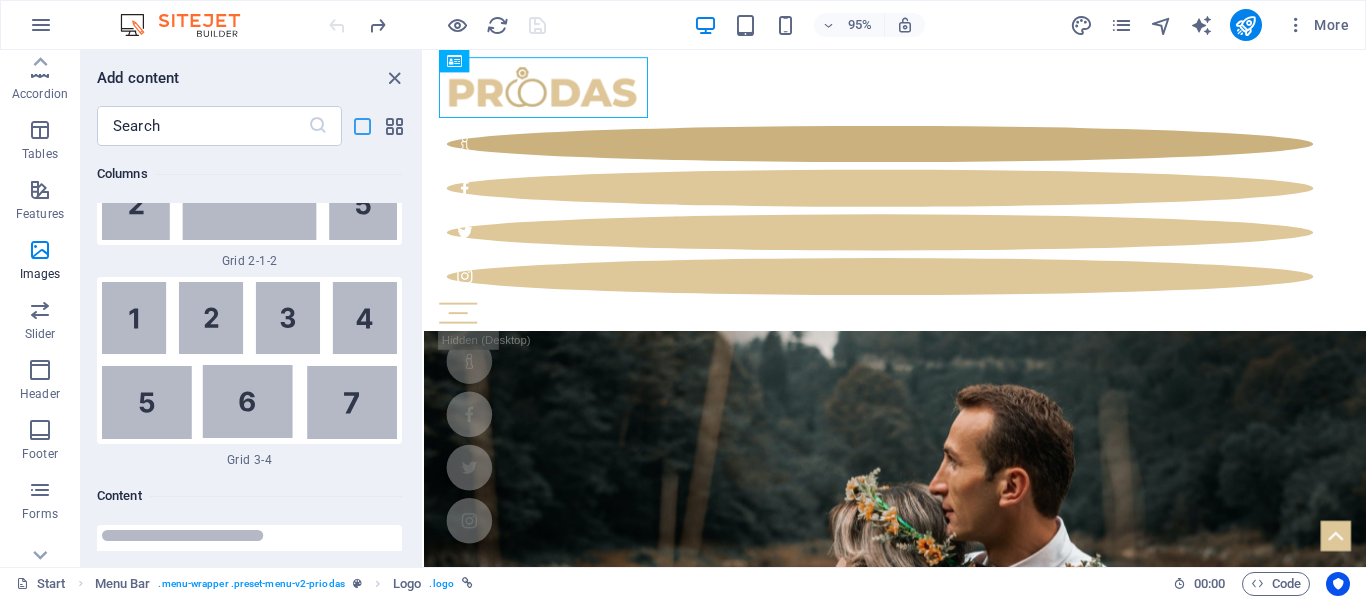 scroll, scrollTop: 23982, scrollLeft: 0, axis: vertical 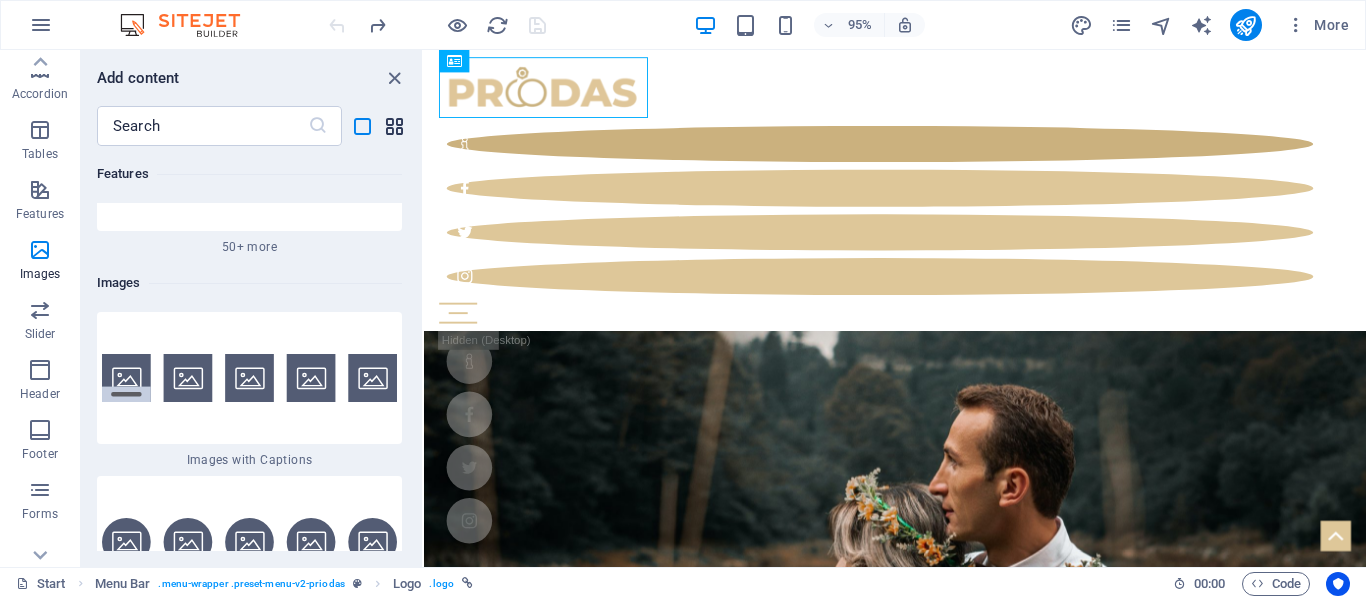 click at bounding box center [394, 126] 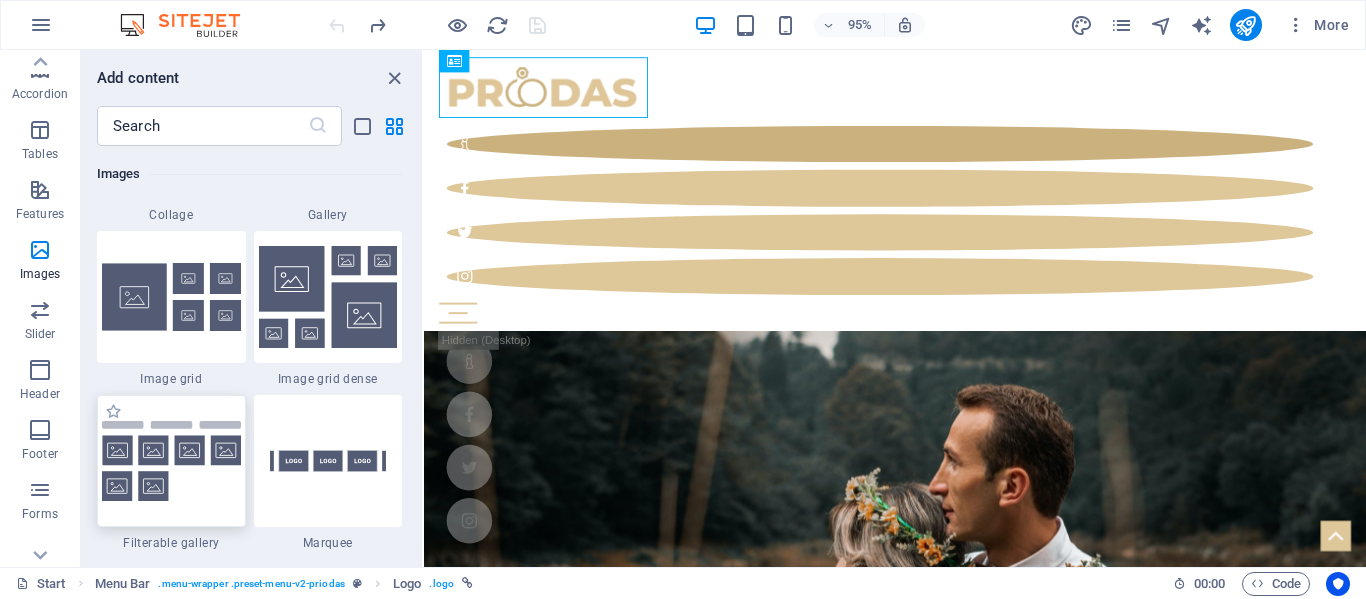 scroll, scrollTop: 10640, scrollLeft: 0, axis: vertical 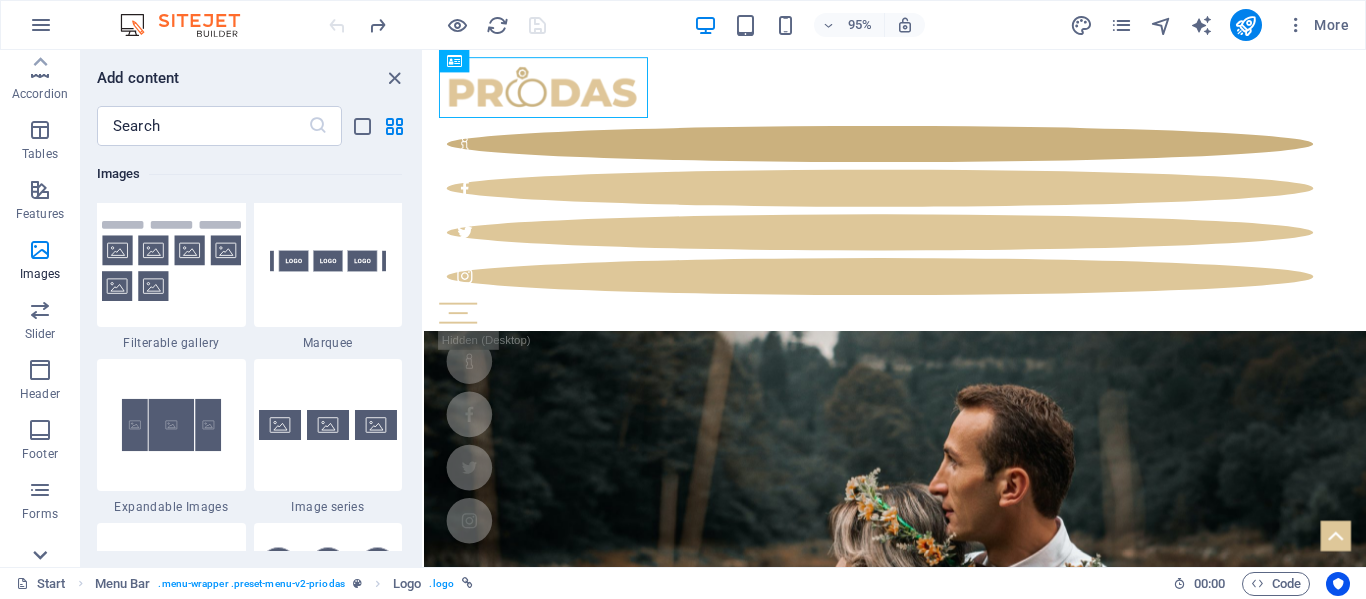 click 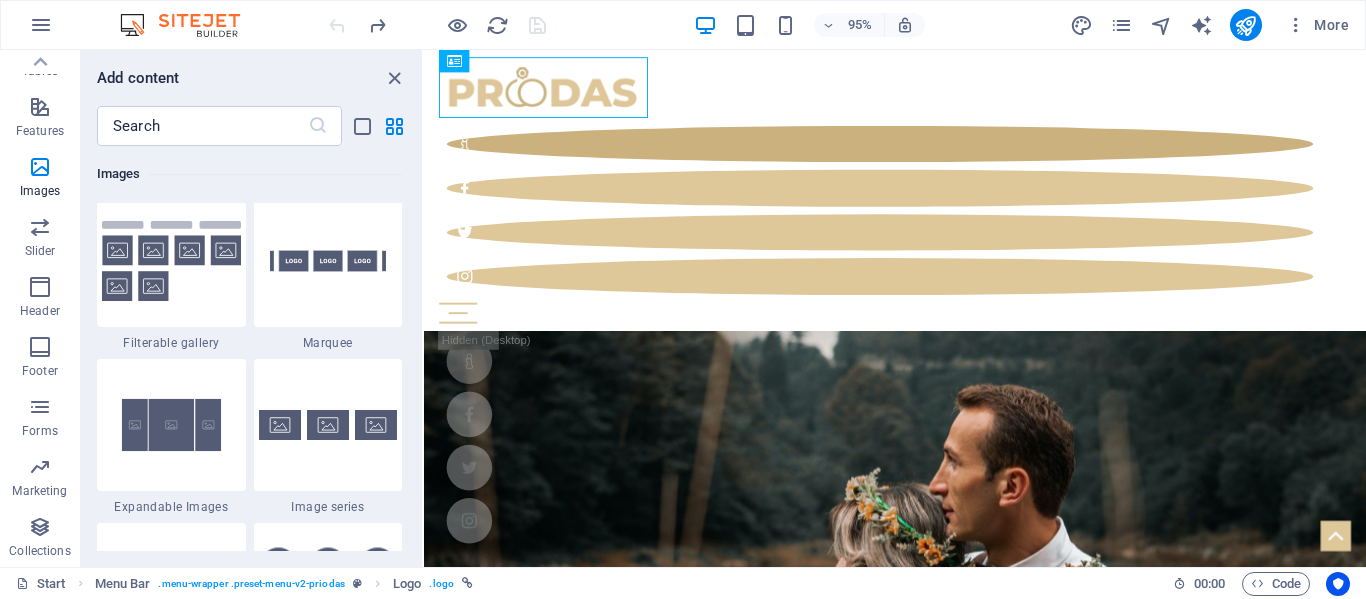 click on "Collections" at bounding box center [39, 551] 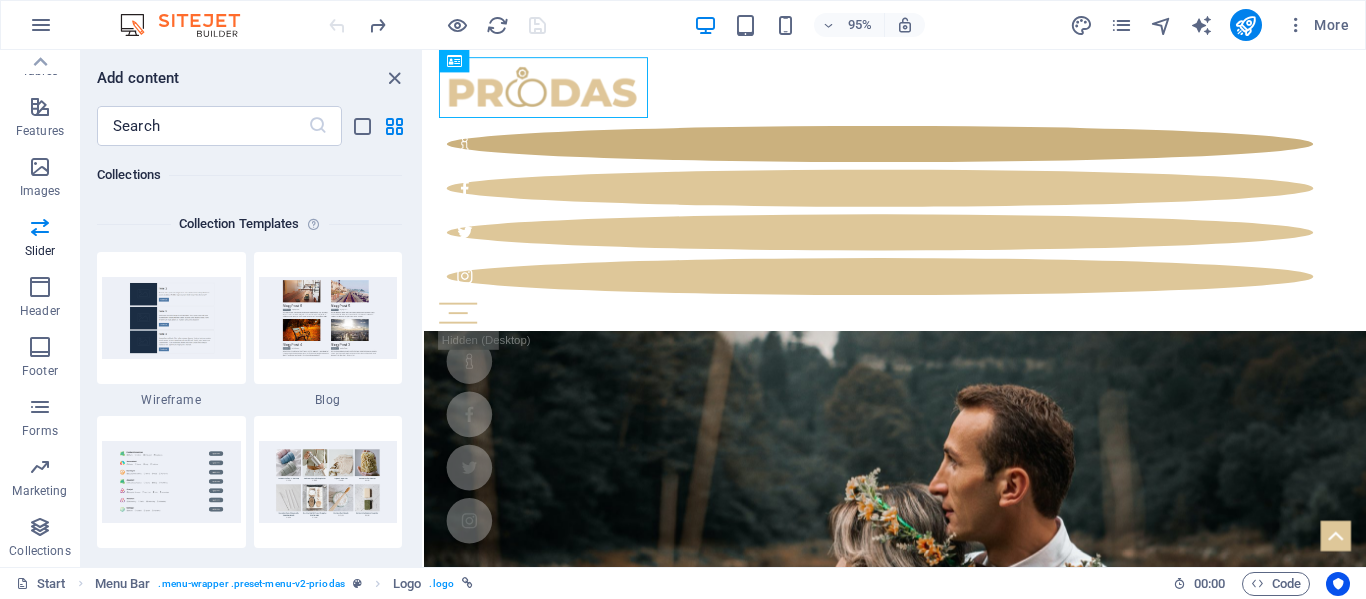 scroll, scrollTop: 18306, scrollLeft: 0, axis: vertical 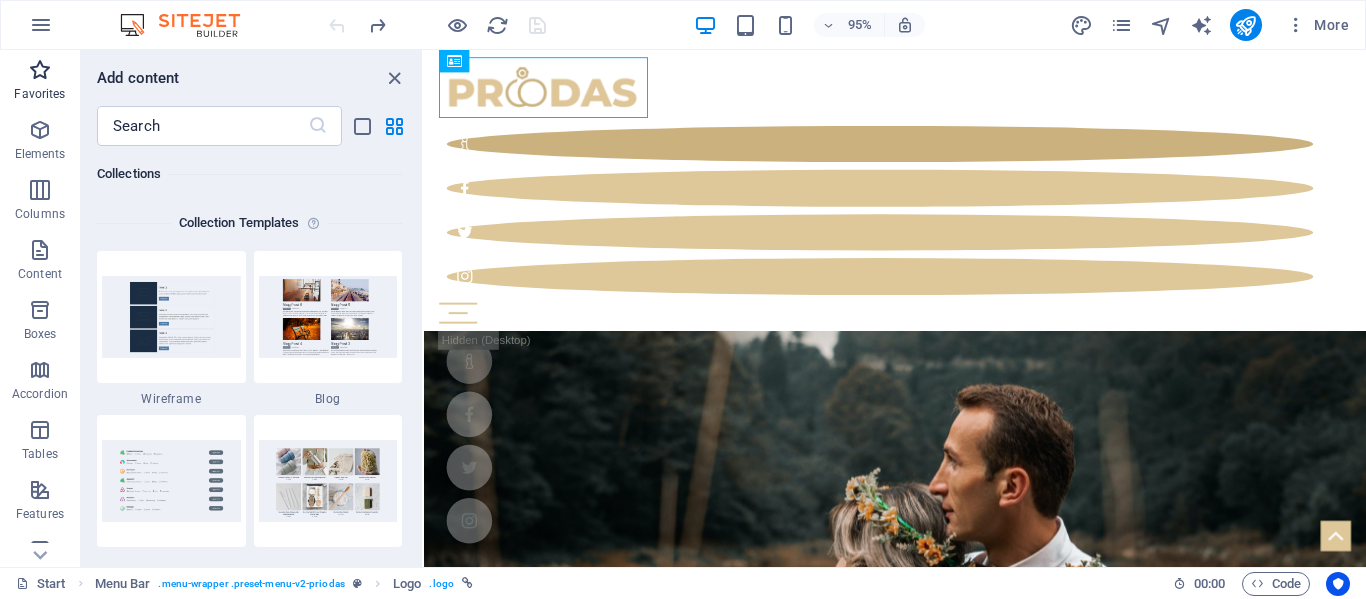 click on "Favorites" at bounding box center [40, 82] 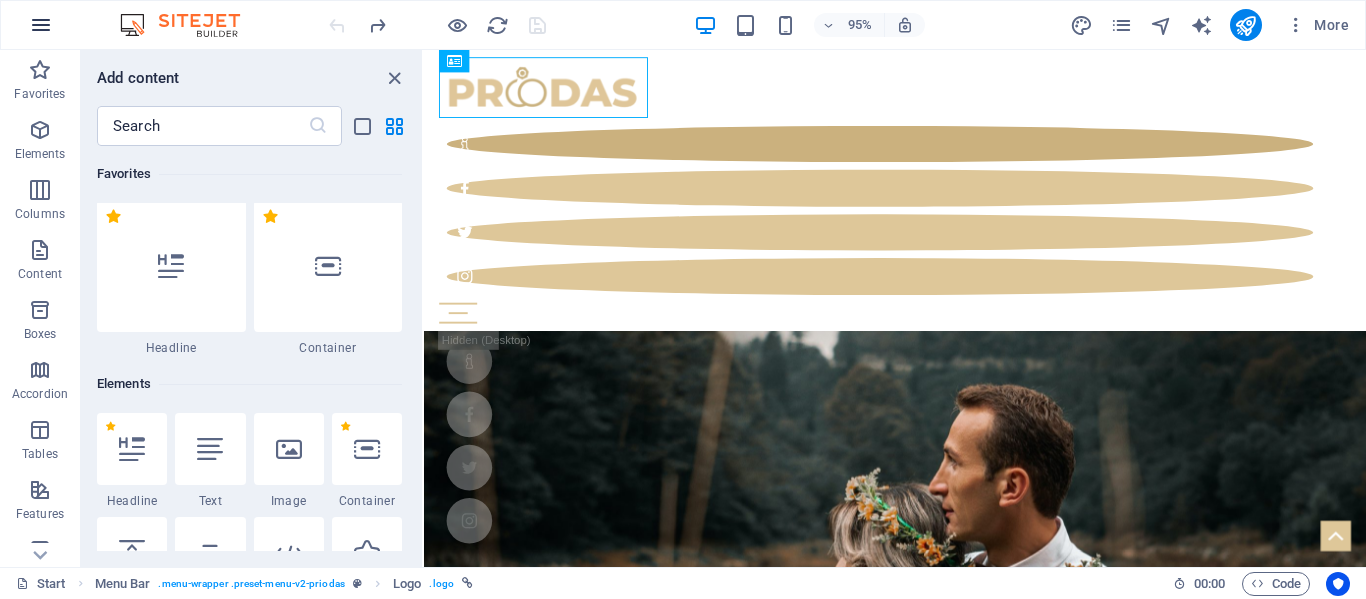 scroll, scrollTop: 0, scrollLeft: 0, axis: both 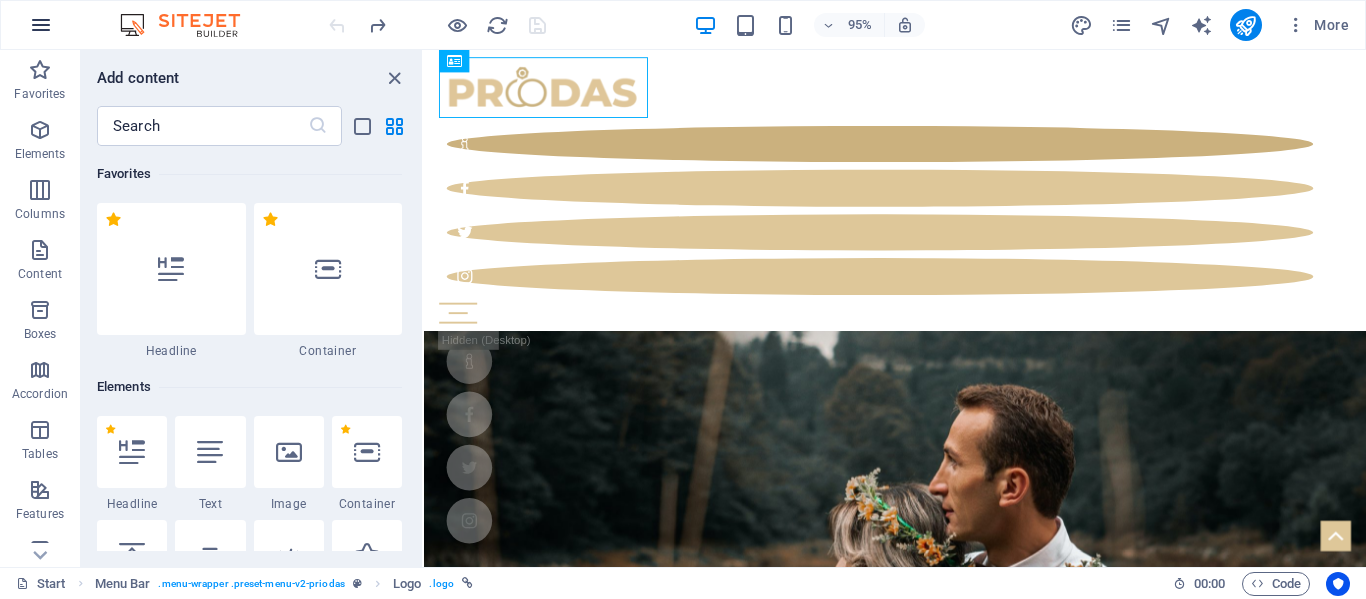 click at bounding box center [41, 25] 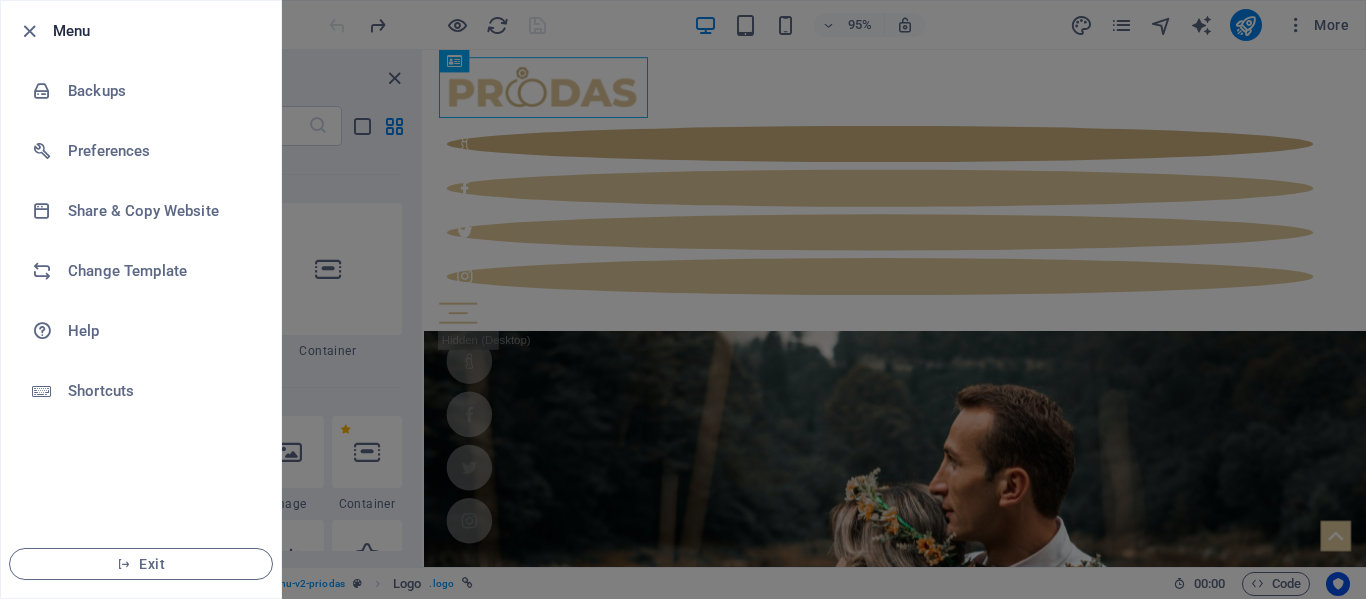 click at bounding box center (683, 299) 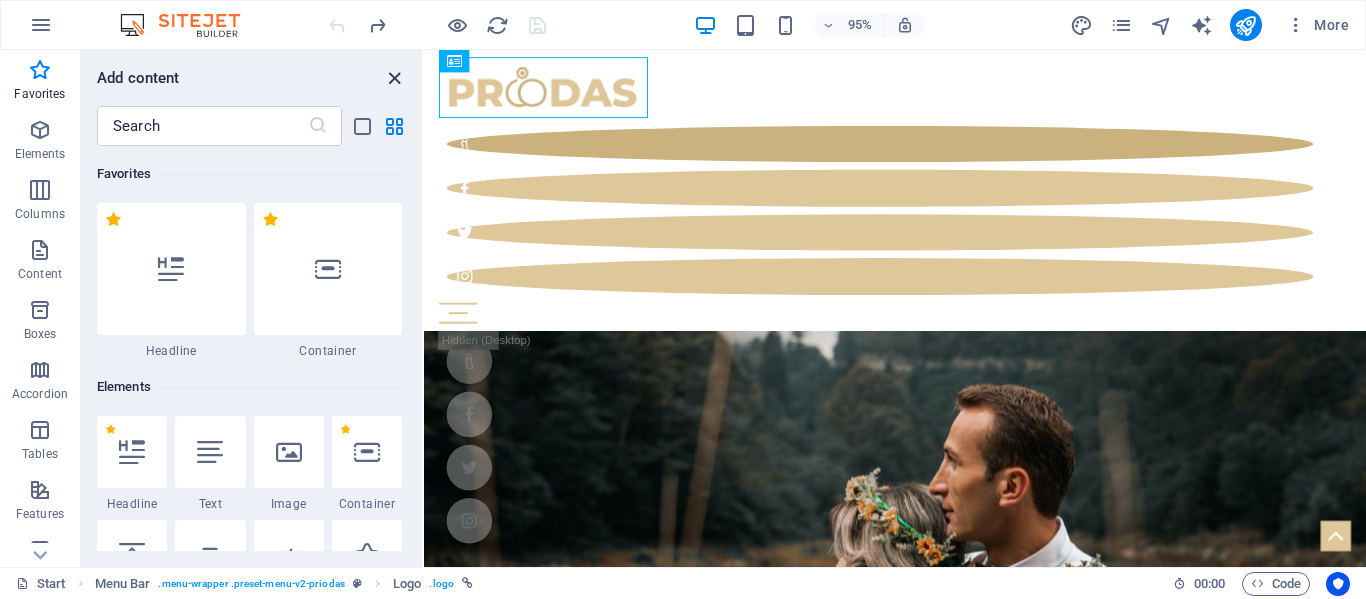 drag, startPoint x: 390, startPoint y: 87, endPoint x: 325, endPoint y: 37, distance: 82.006096 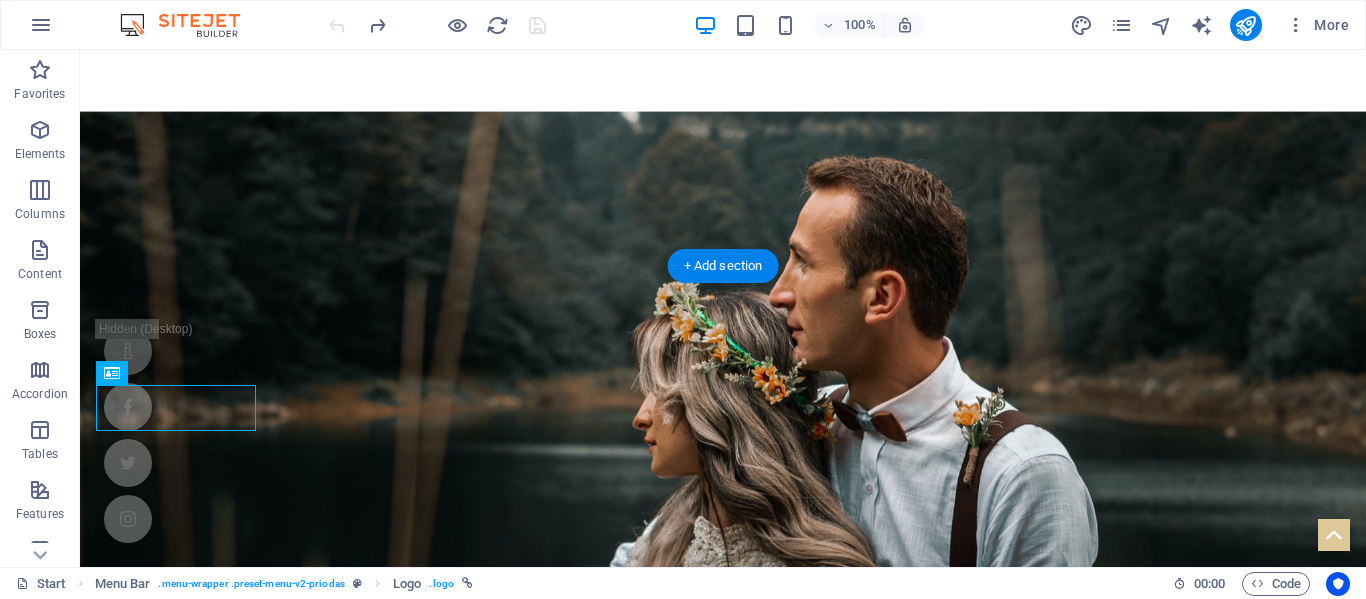 scroll, scrollTop: 0, scrollLeft: 0, axis: both 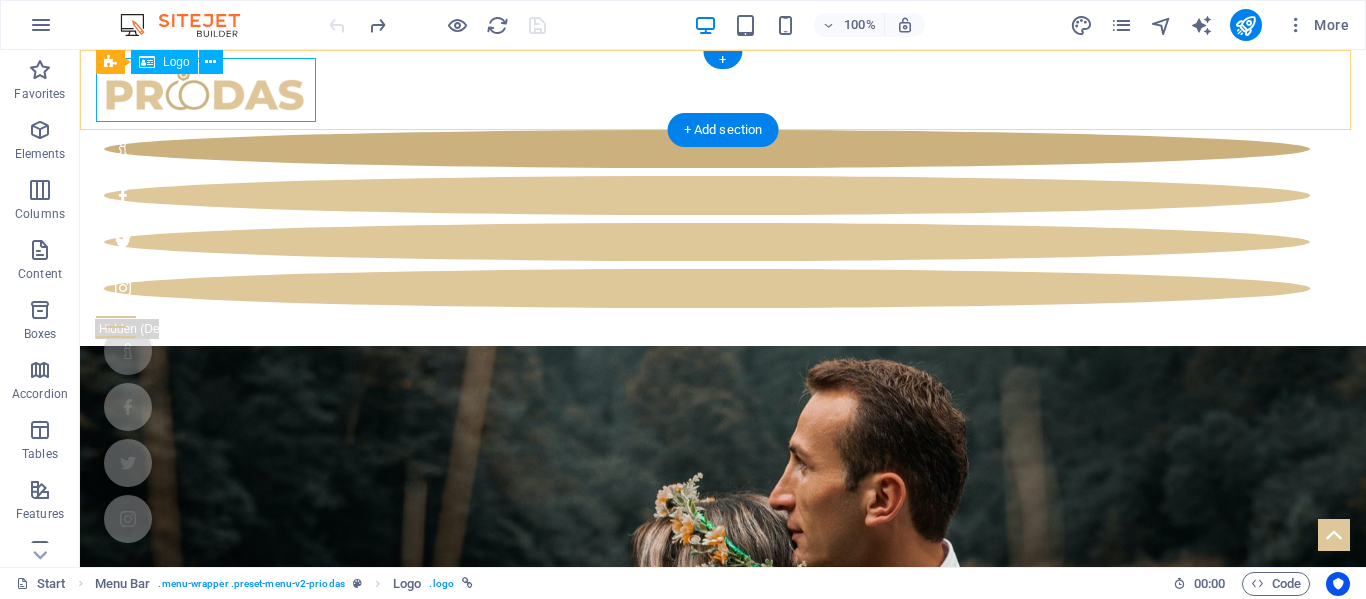 click at bounding box center [723, 90] 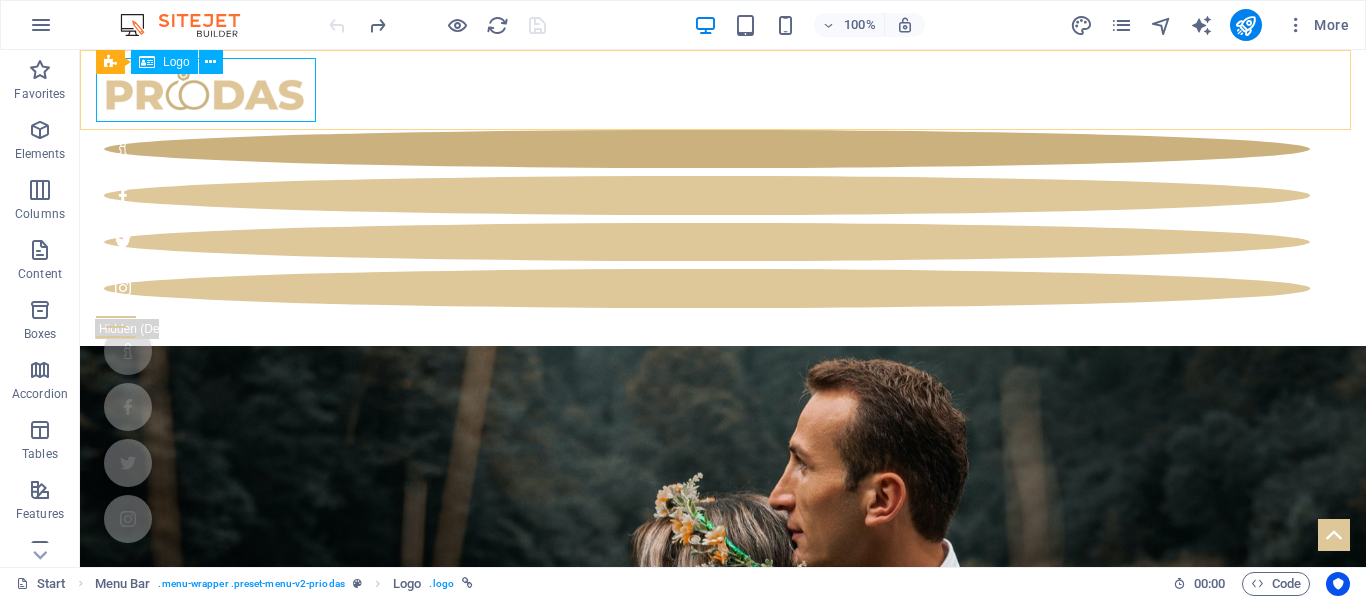 click on "Logo" at bounding box center [176, 62] 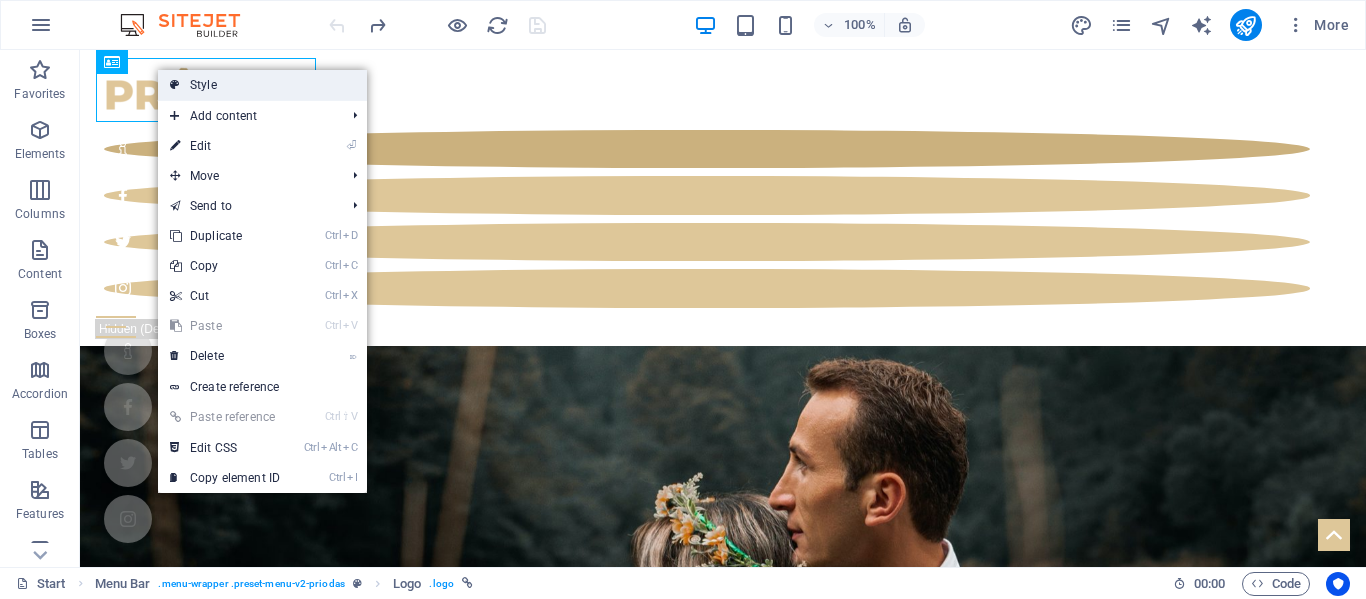 click on "Style" at bounding box center (262, 85) 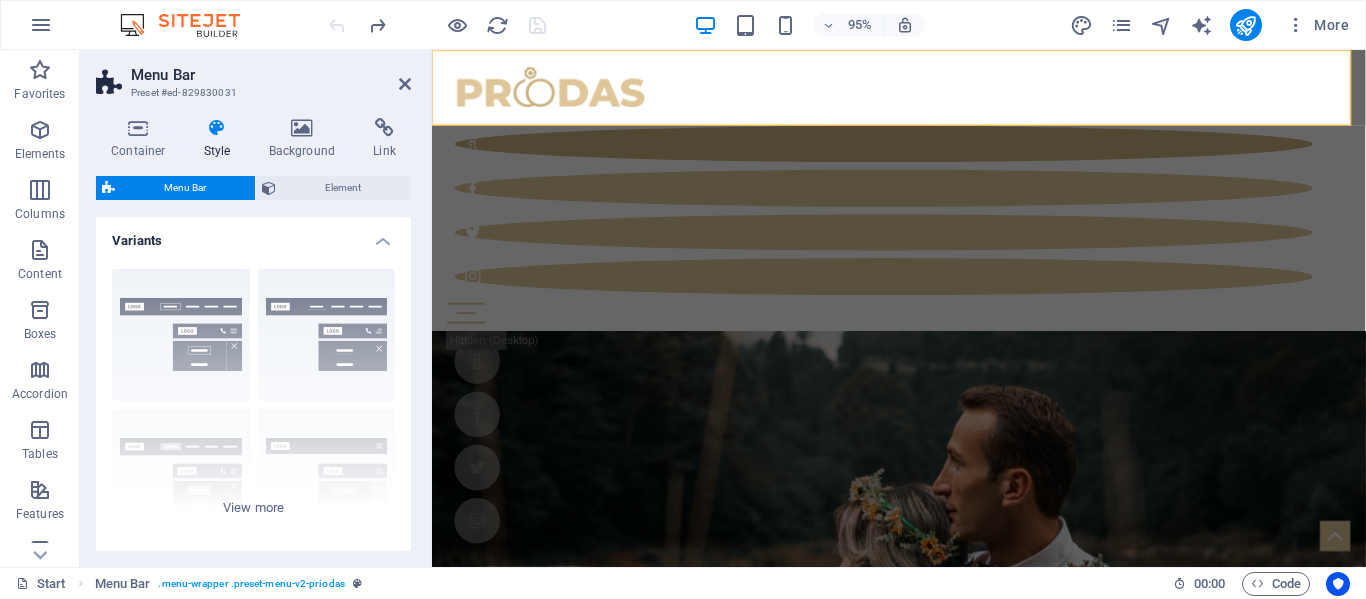 click on "Menu Bar" at bounding box center [185, 188] 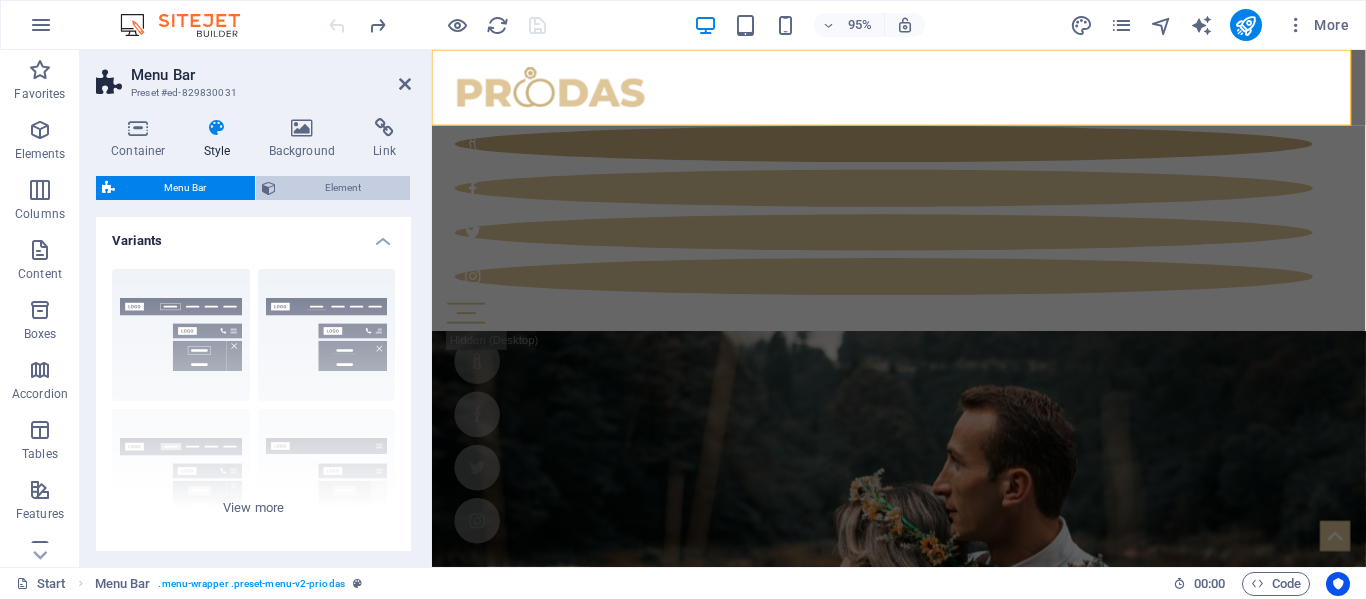 click on "Element" at bounding box center (343, 188) 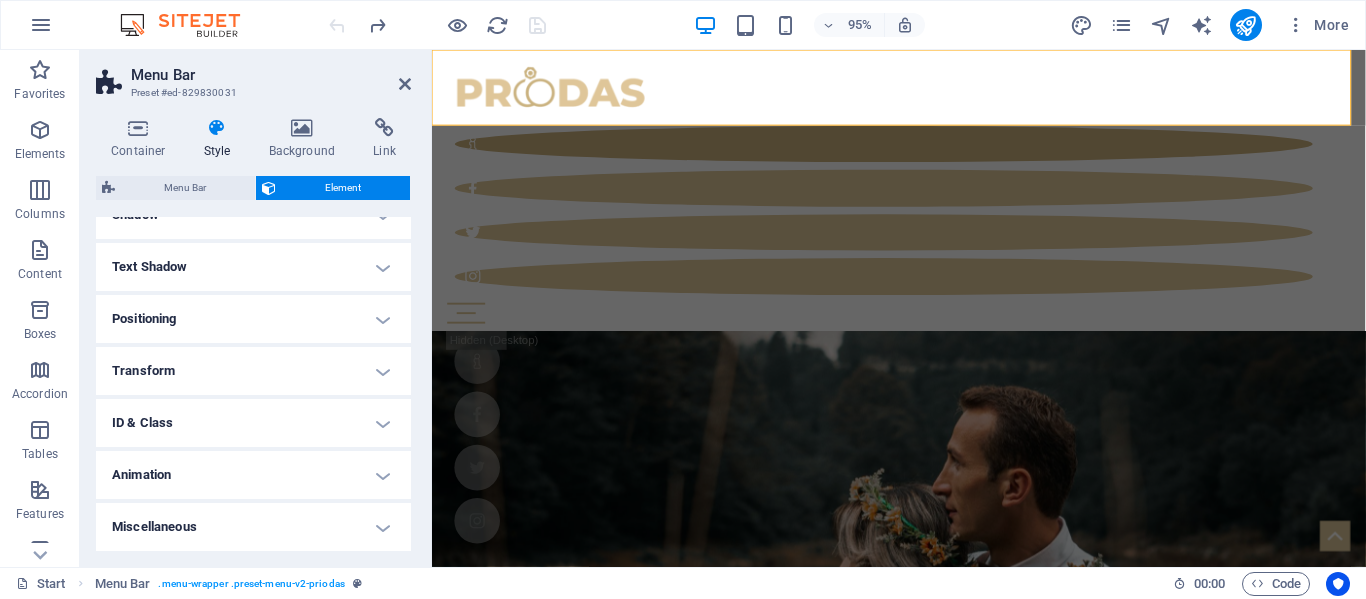 scroll, scrollTop: 0, scrollLeft: 0, axis: both 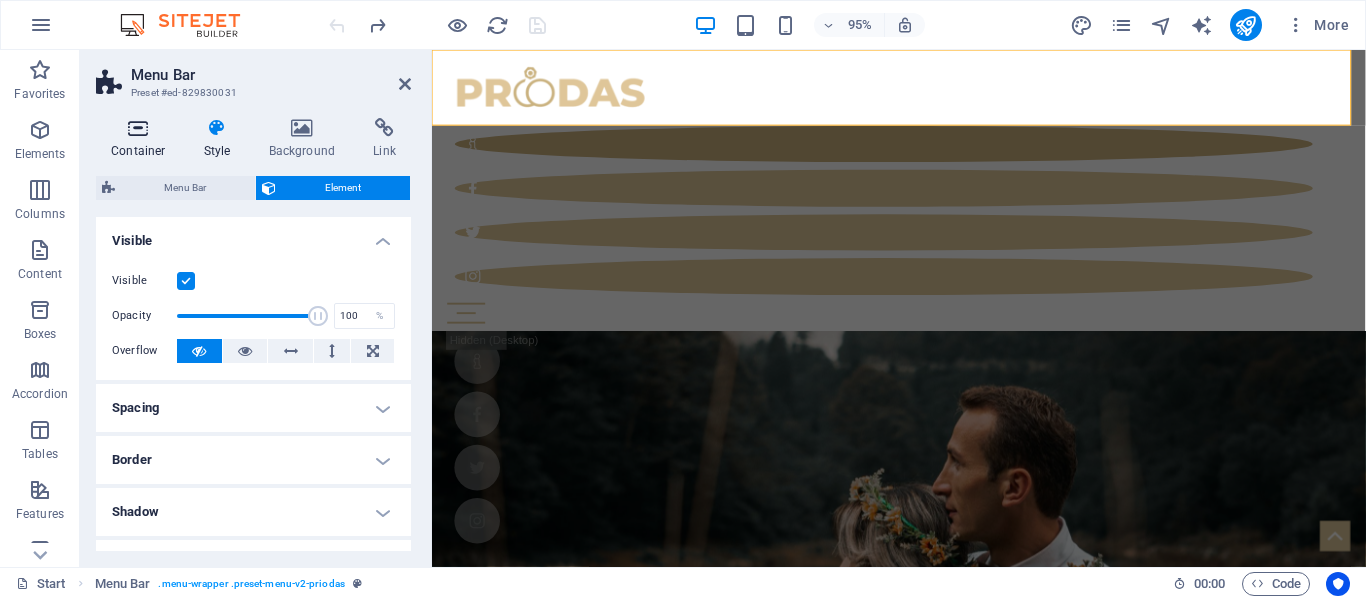 click at bounding box center (138, 128) 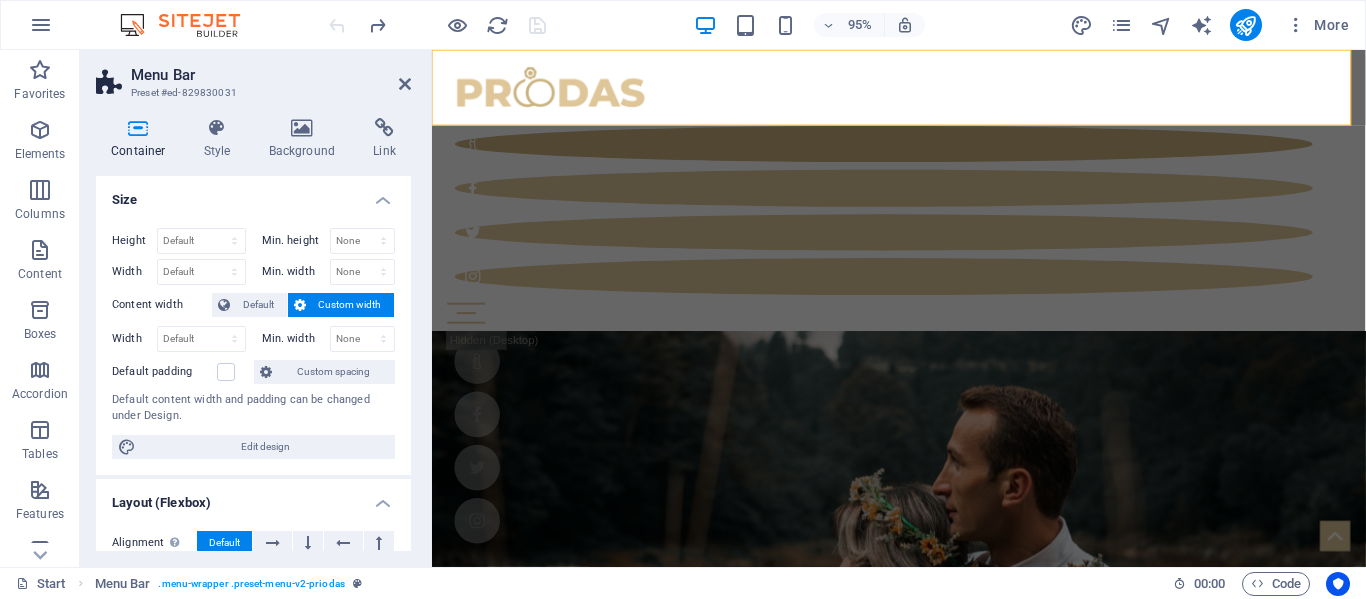 click on "Menu Bar" at bounding box center [271, 75] 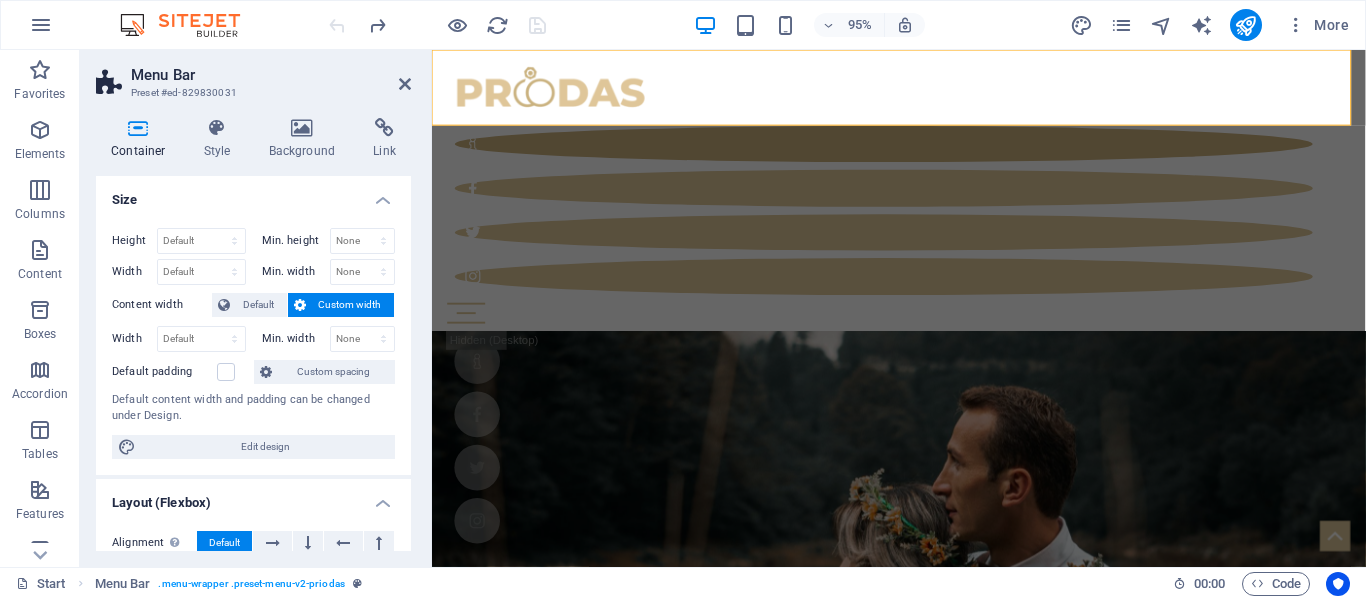 click on "Preset #ed-829830031" at bounding box center (251, 93) 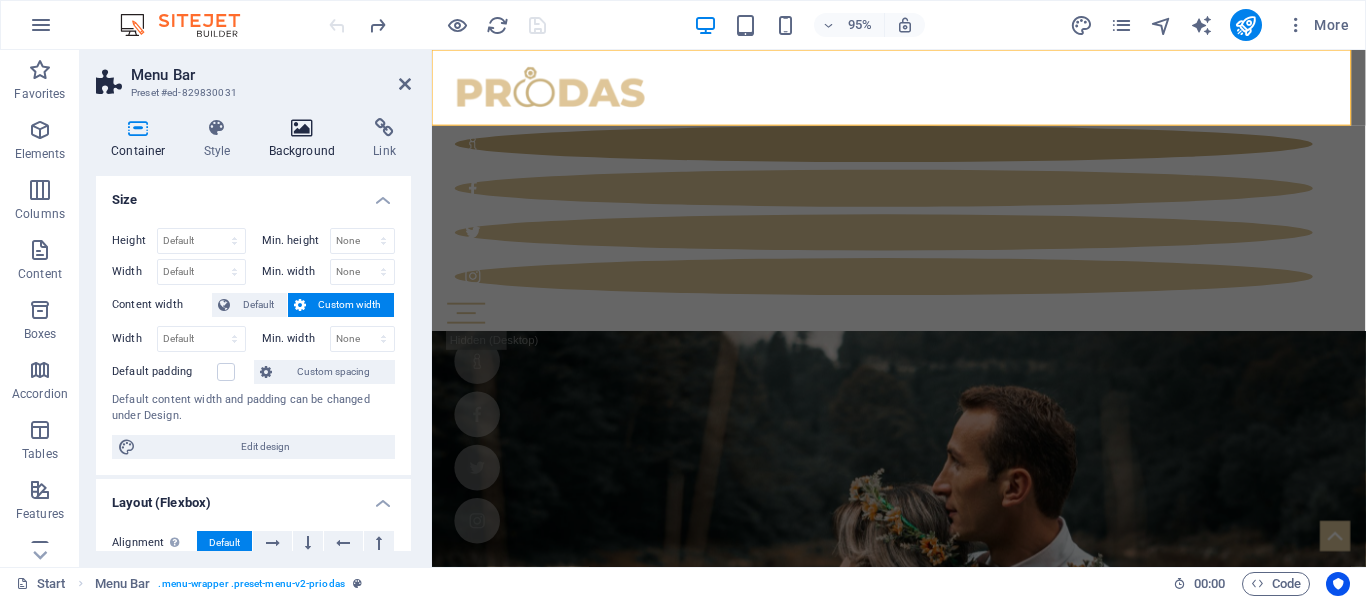 click at bounding box center [302, 128] 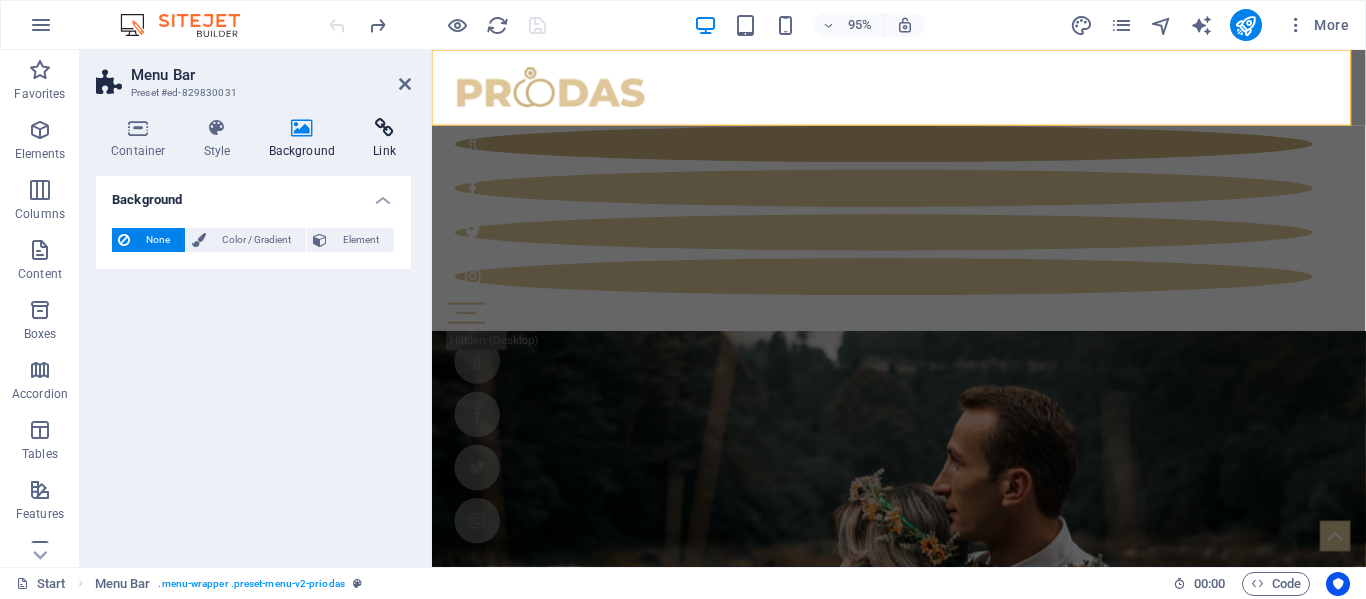 click at bounding box center (384, 128) 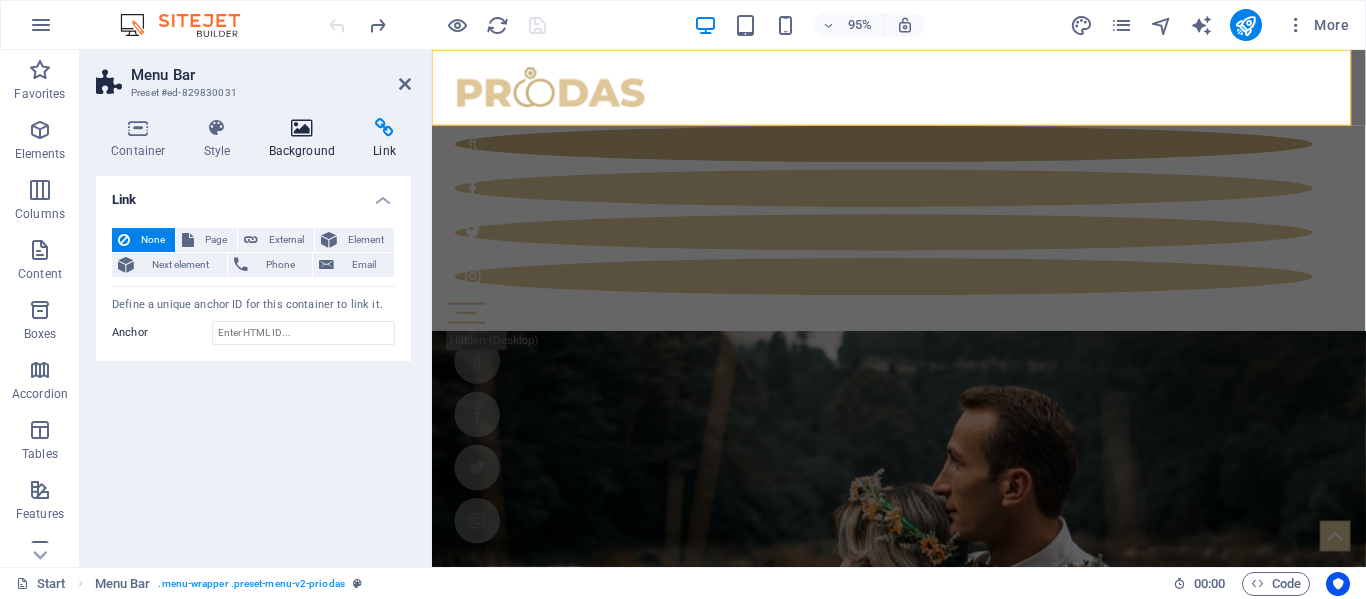 click at bounding box center (302, 128) 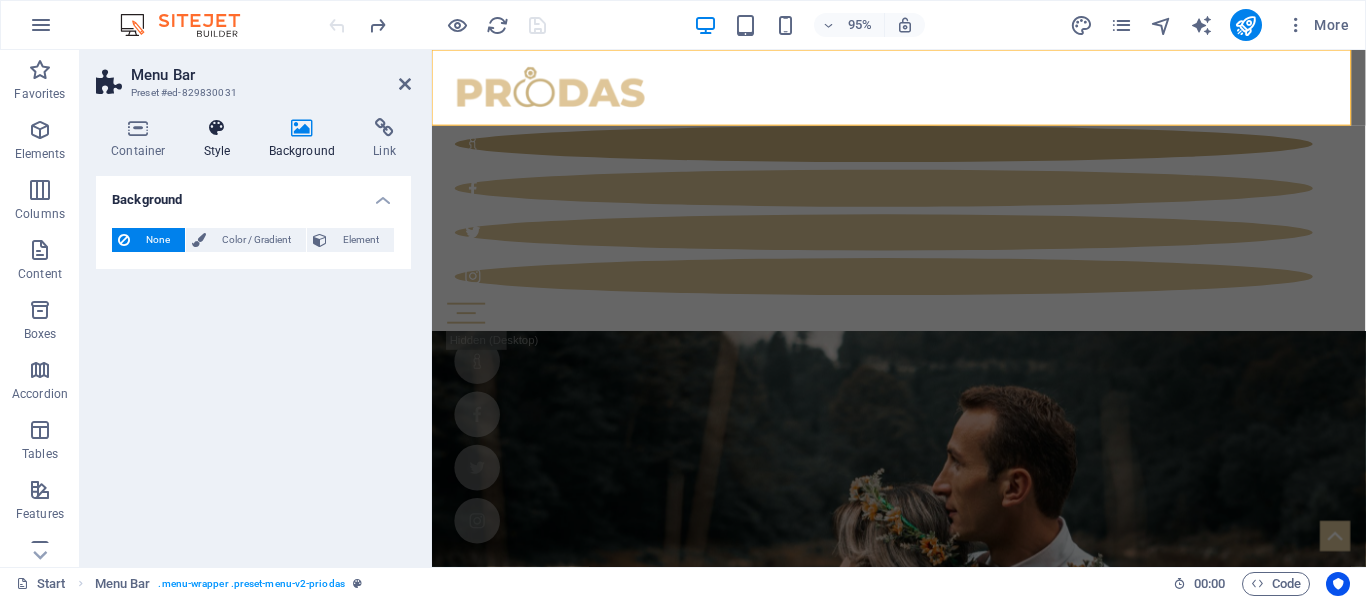 click on "Style" at bounding box center [221, 139] 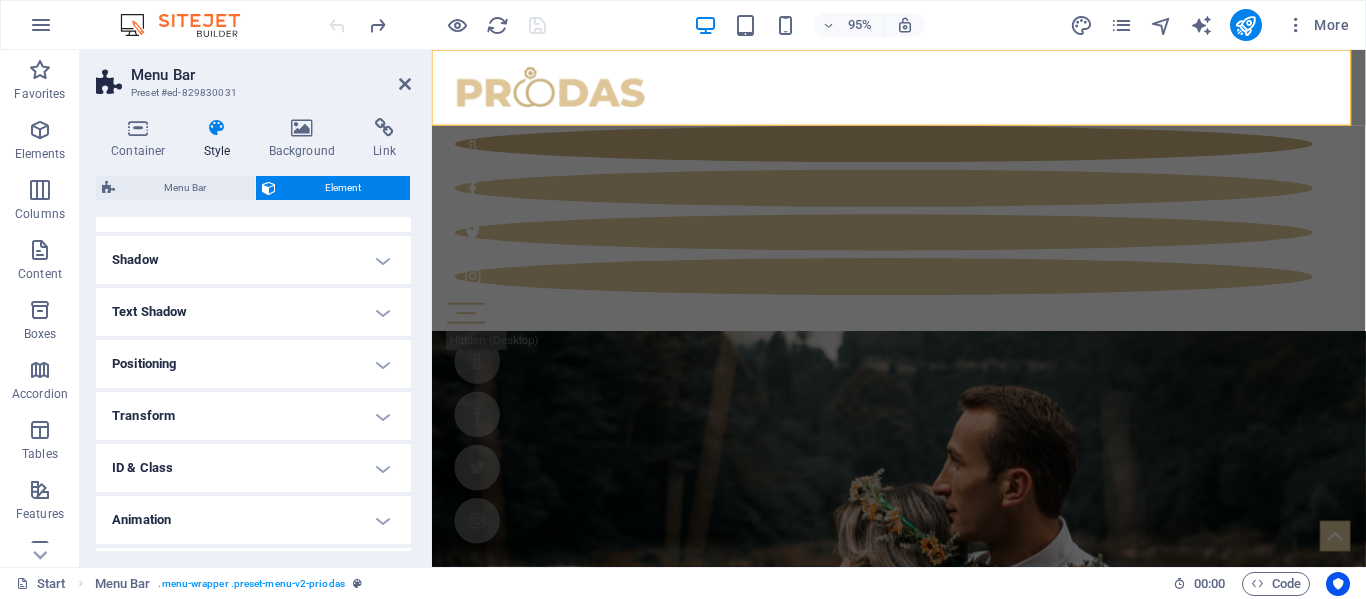 scroll, scrollTop: 297, scrollLeft: 0, axis: vertical 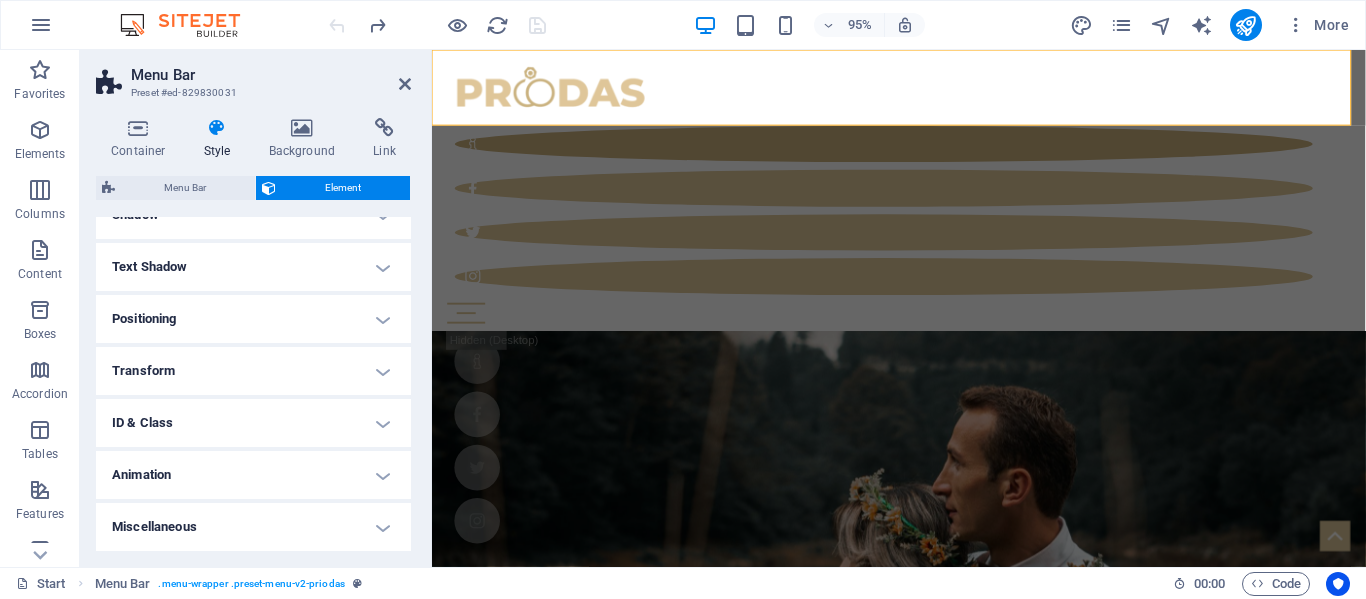 click on "Miscellaneous" at bounding box center [253, 527] 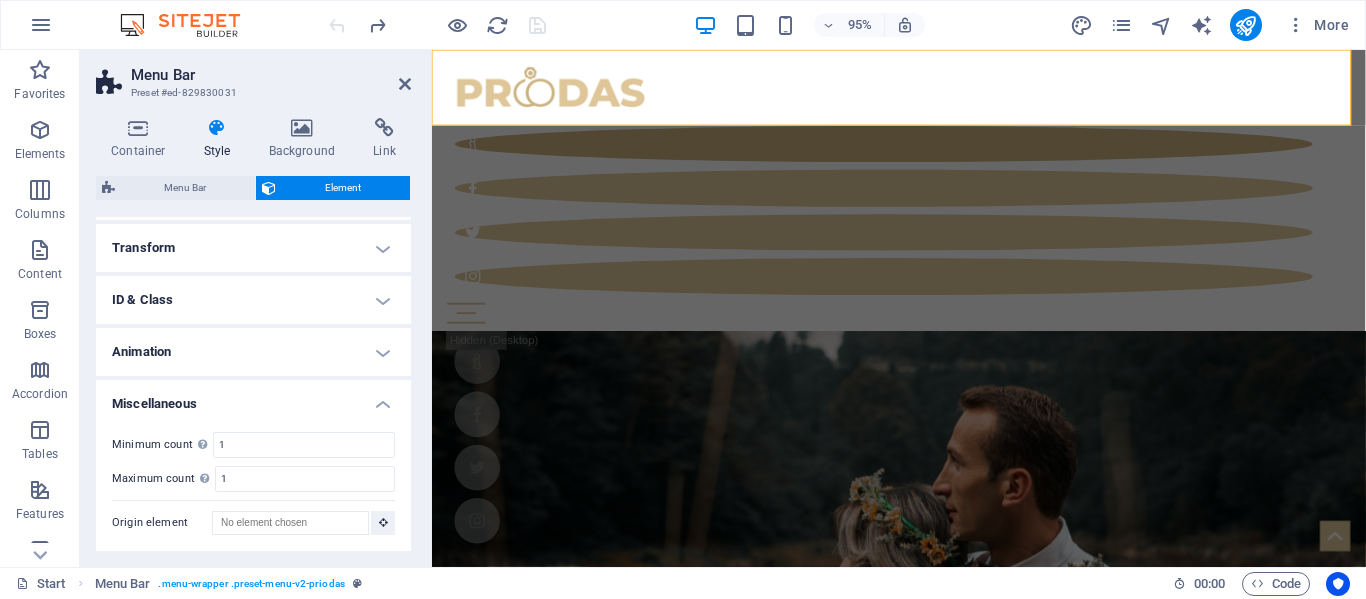 scroll, scrollTop: 421, scrollLeft: 0, axis: vertical 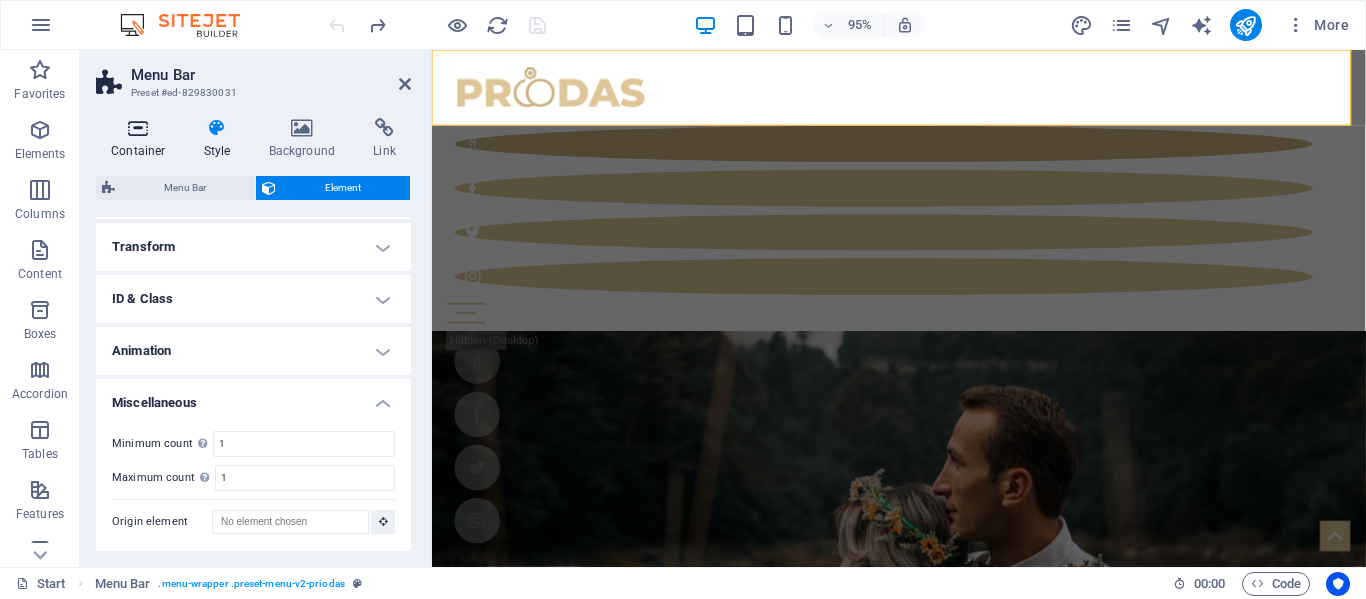 click at bounding box center [138, 128] 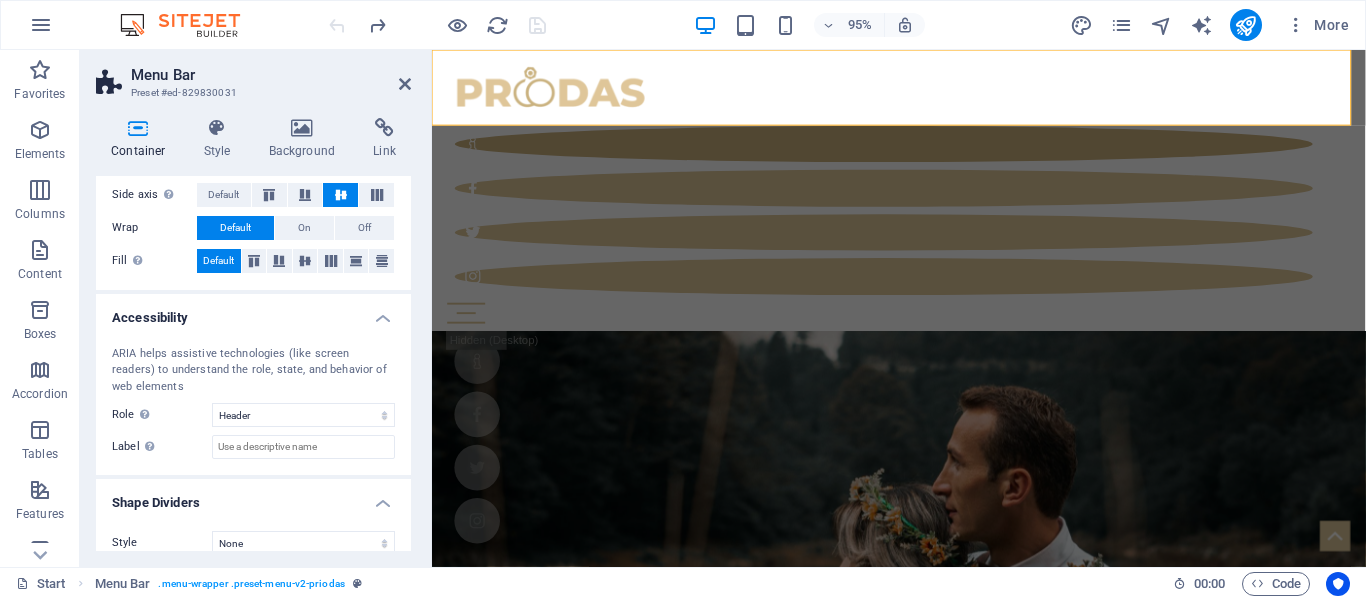 scroll, scrollTop: 434, scrollLeft: 0, axis: vertical 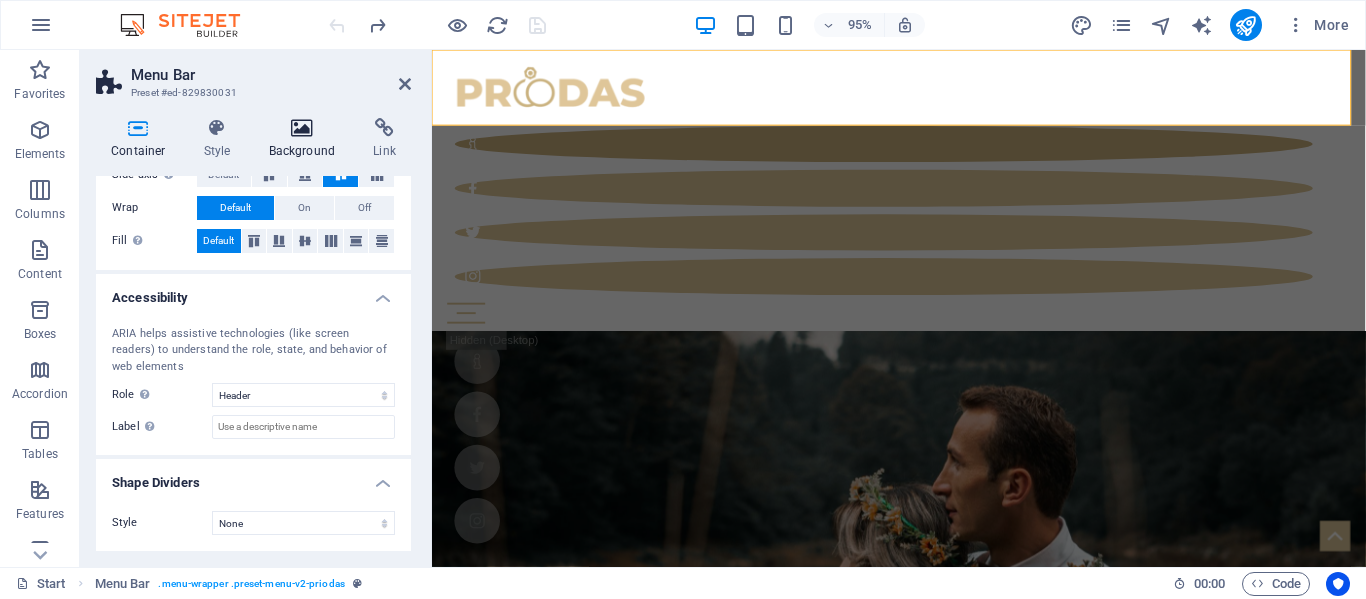 click at bounding box center [302, 128] 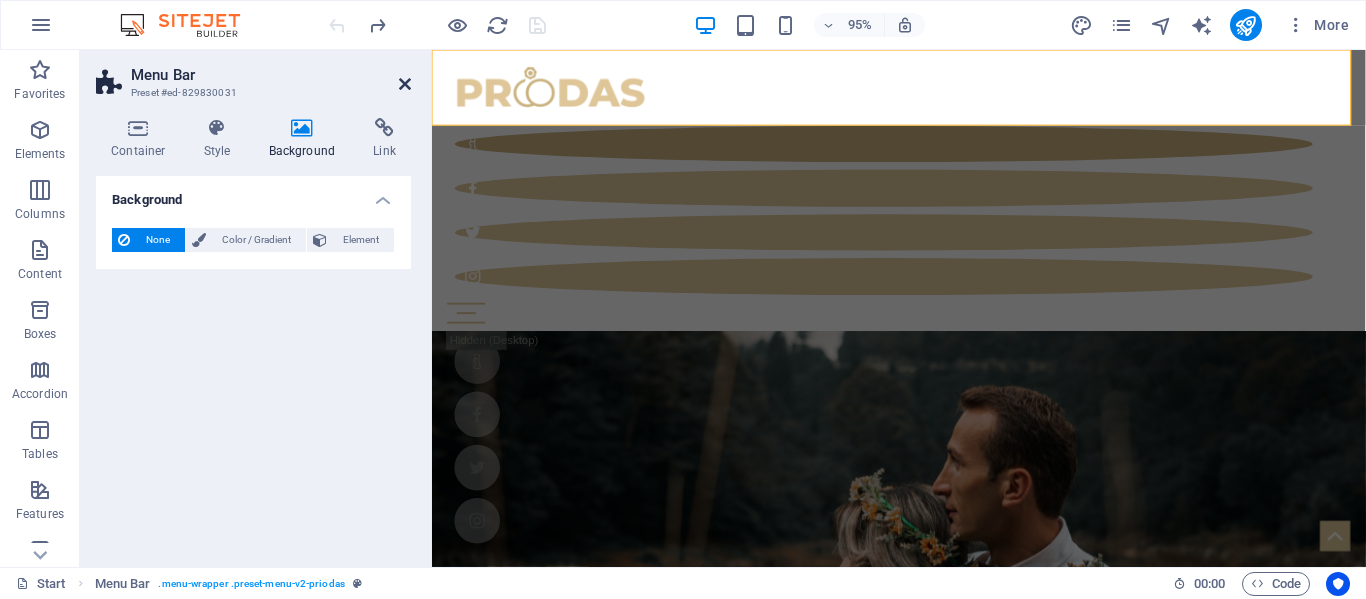 drag, startPoint x: 409, startPoint y: 82, endPoint x: 321, endPoint y: 32, distance: 101.21265 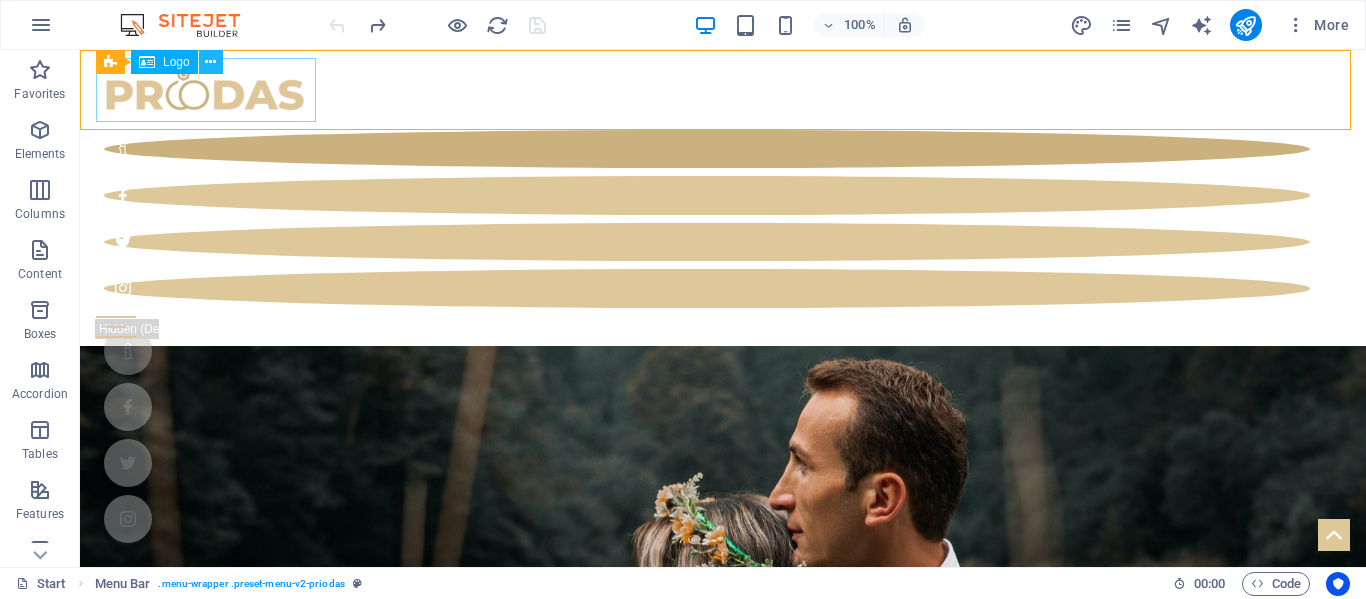 click at bounding box center (210, 62) 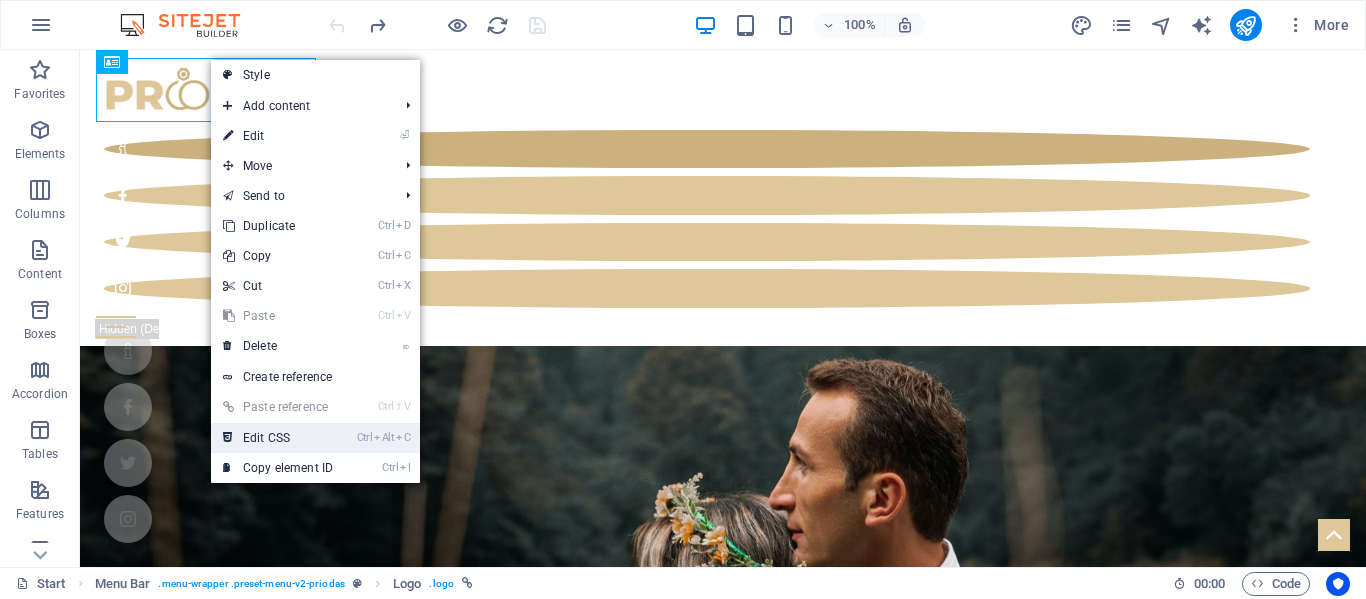 click on "Ctrl Alt C  Edit CSS" at bounding box center [278, 438] 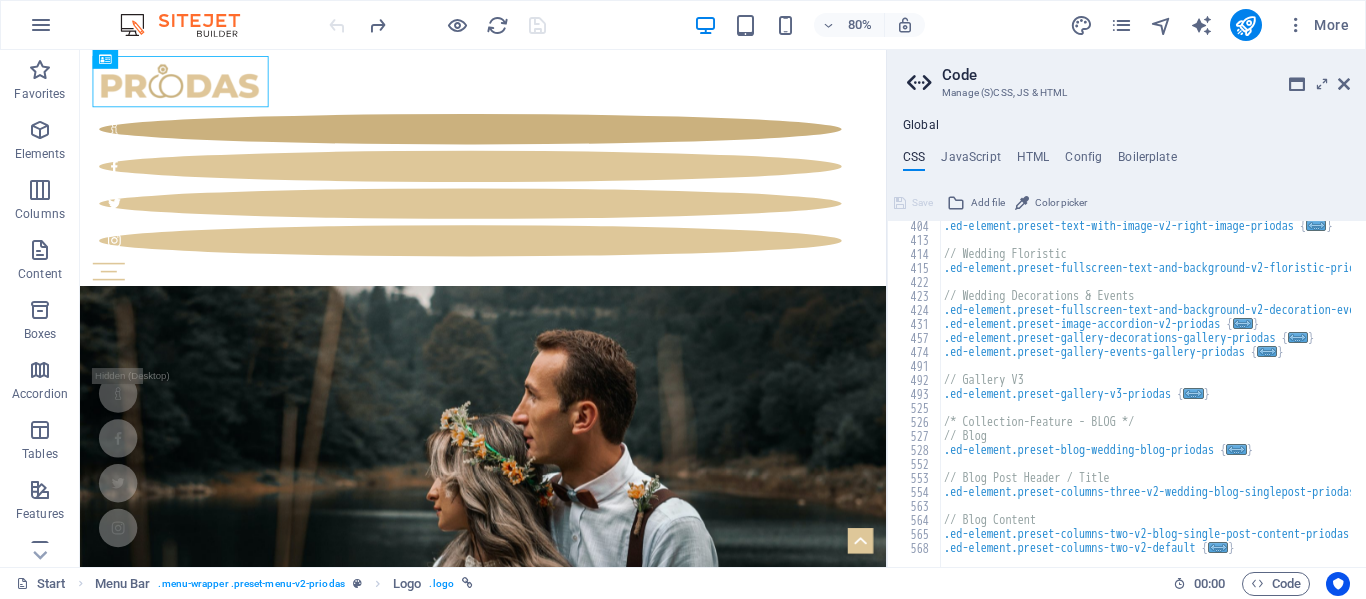 scroll, scrollTop: 663, scrollLeft: 0, axis: vertical 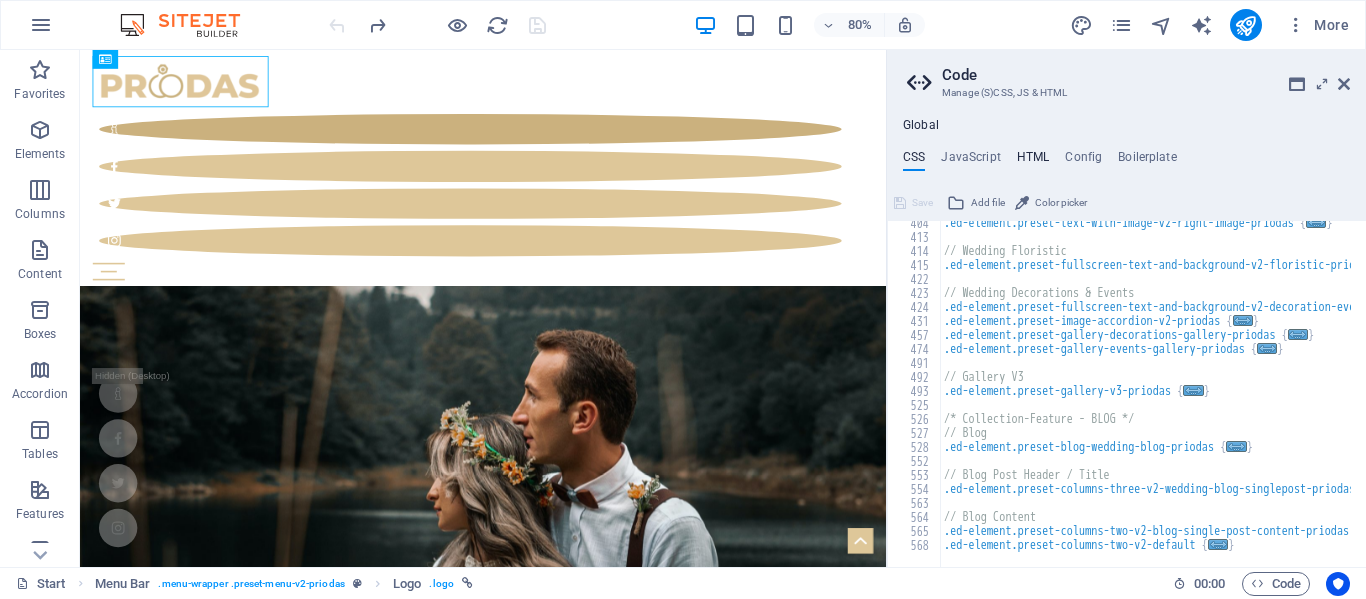 click on "HTML" at bounding box center (1033, 161) 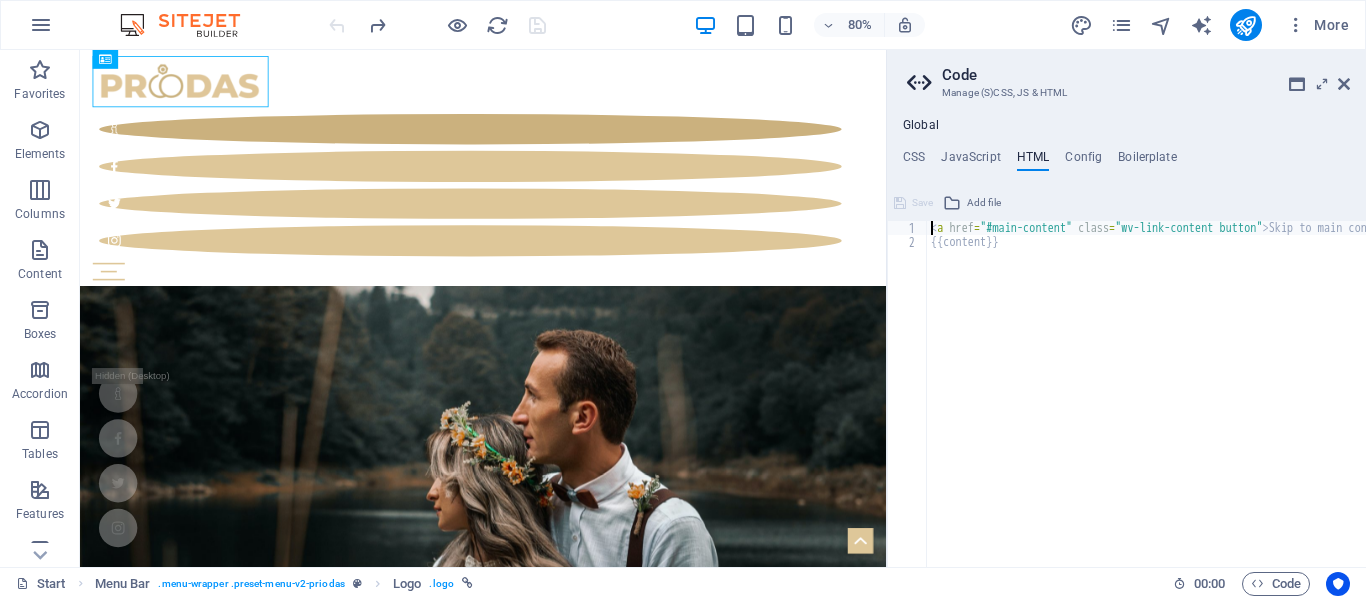 click on "Global CSS JavaScript HTML Config Boilerplate // 404 413 414 415 422 423 424 431 457 474 491 492 493 525 526 527 528 552 553 554 563 564 565 568 .ed-element.preset-text-with-image-v2-right-image-priodas   { ... } // Wedding Floristic .ed-element.preset-fullscreen-text-and-background-v2-floristic-priodas   { ... } // Wedding Decorations & Events .ed-element.preset-fullscreen-text-and-background-v2-decoration-event-priodas   { ... } .ed-element.preset-image-accordion-v2-priodas   { ... } .ed-element.preset-gallery-decorations-gallery-priodas   { ... } .ed-element.preset-gallery-events-gallery-priodas   { ... } // Gallery V3 .ed-element.preset-gallery-v3-priodas   { ... } /* Collection-Feature - BLOG */ // Blog .ed-element.preset-blog-wedding-blog-priodas   { ... } // Blog Post Header / Title .ed-element.preset-columns-three-v2-wedding-blog-singlepost-priodas   { ... } // Blog Content .ed-element.preset-columns-two-v2-blog-single-post-content-priodas   { ... } .ed-element.preset-columns-two-v2-default   { ... }" at bounding box center (1126, 342) 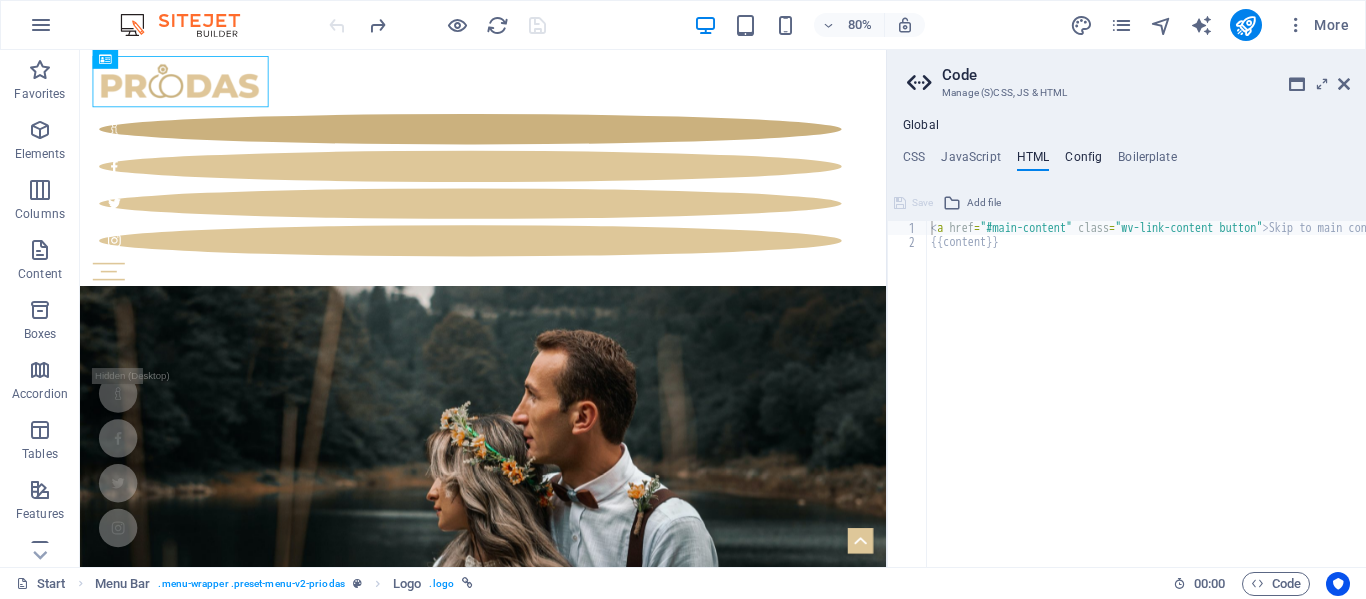 click on "Config" at bounding box center (1083, 161) 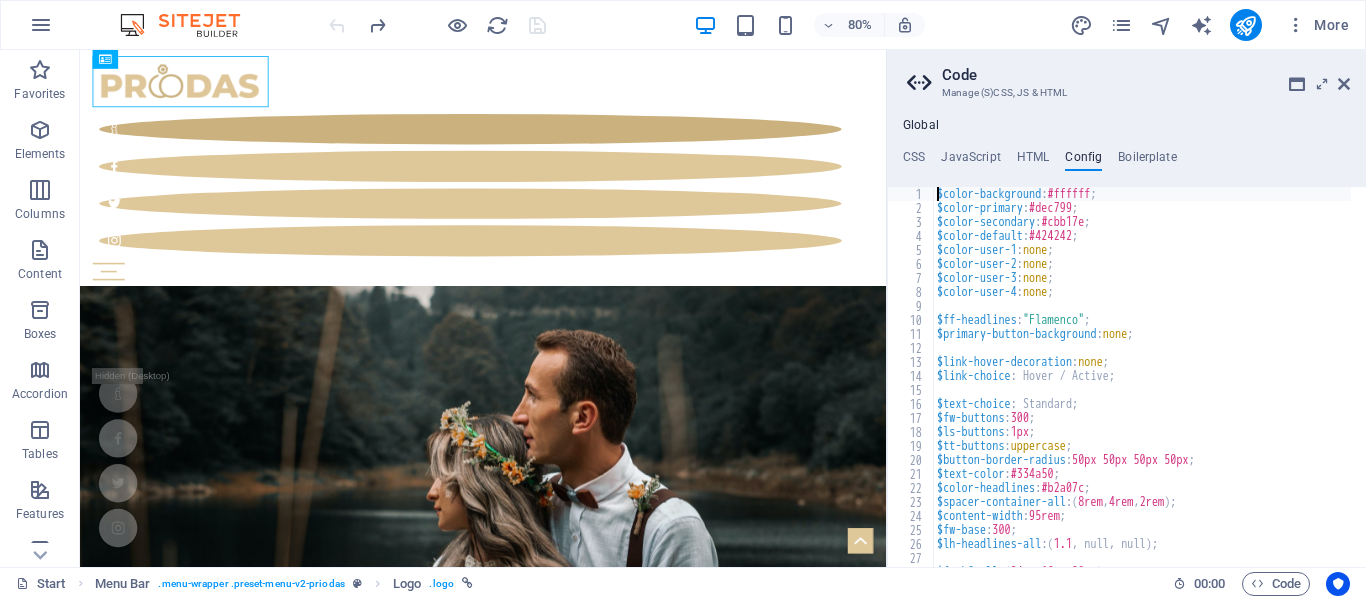 type on "$color-background: #ffffff;" 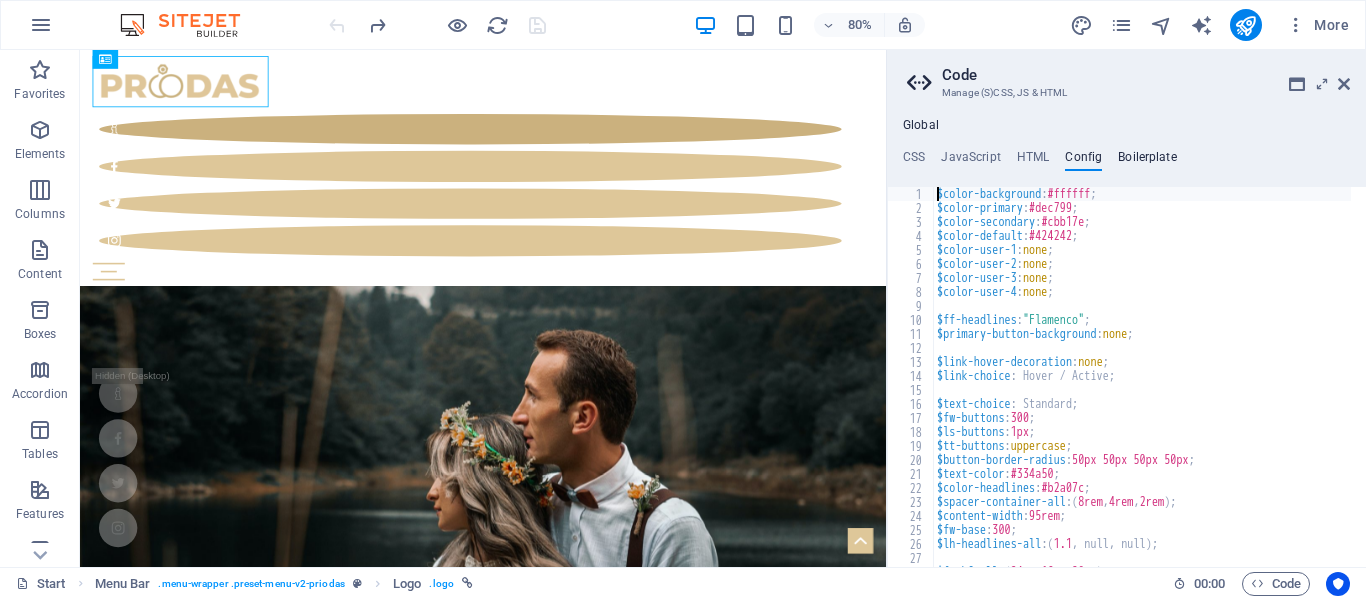 click on "Boilerplate" at bounding box center [1147, 161] 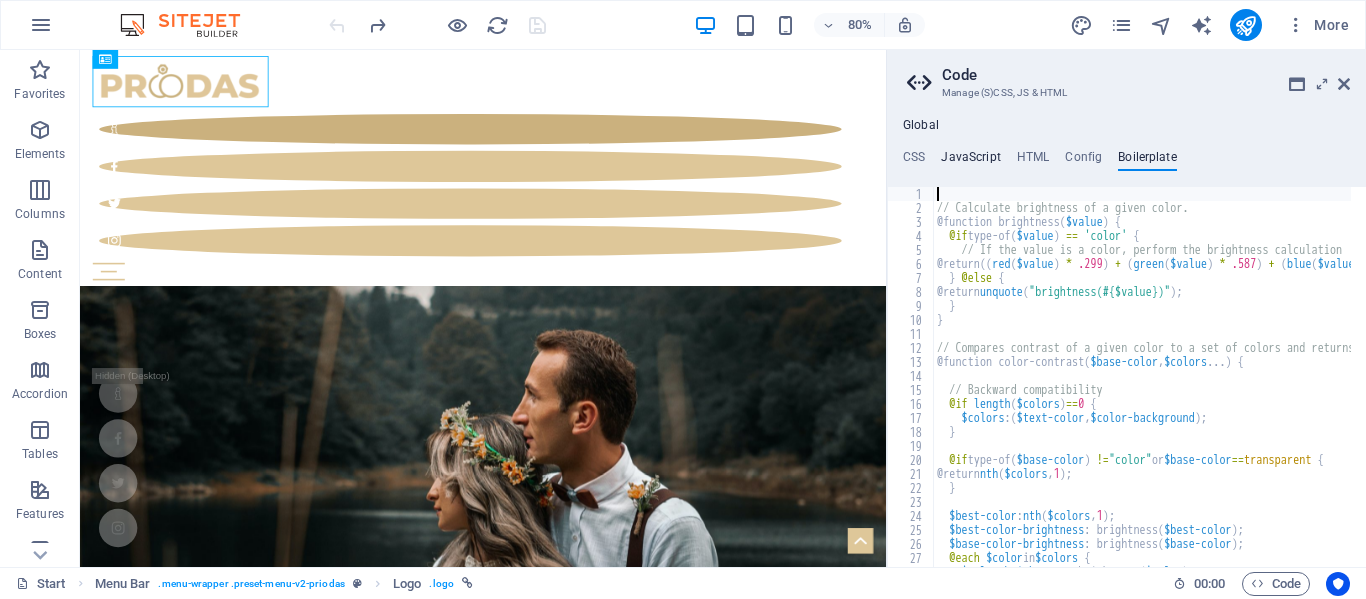 click on "JavaScript" at bounding box center [970, 161] 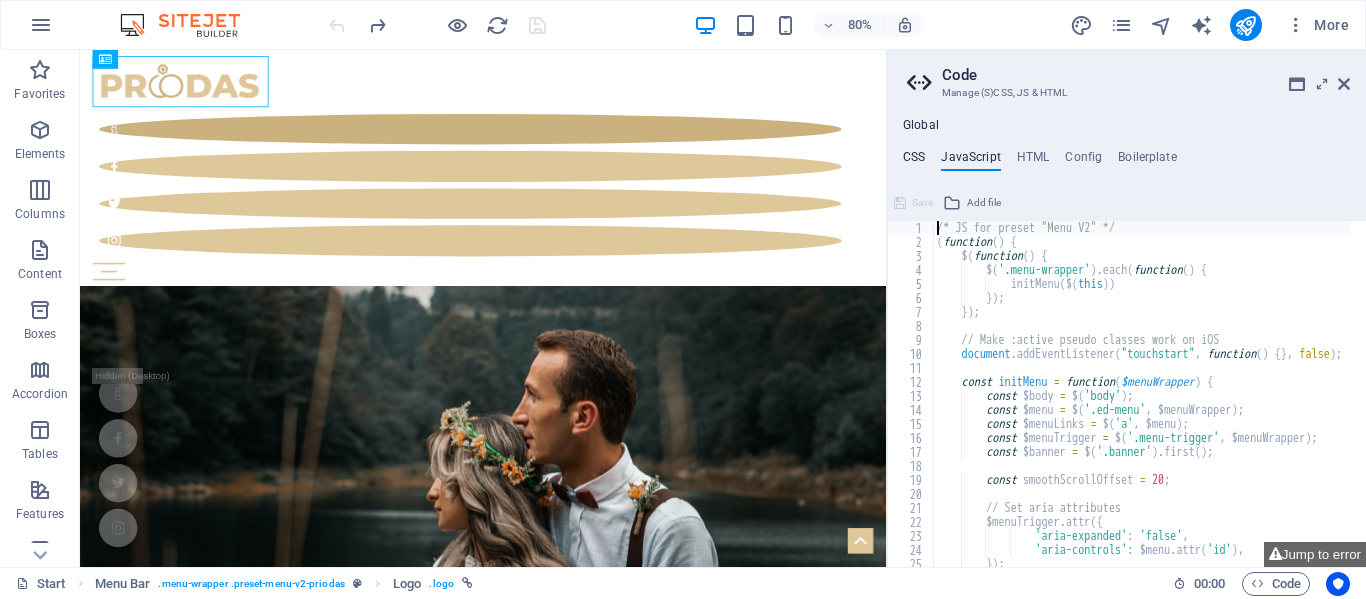 click on "CSS" at bounding box center (914, 161) 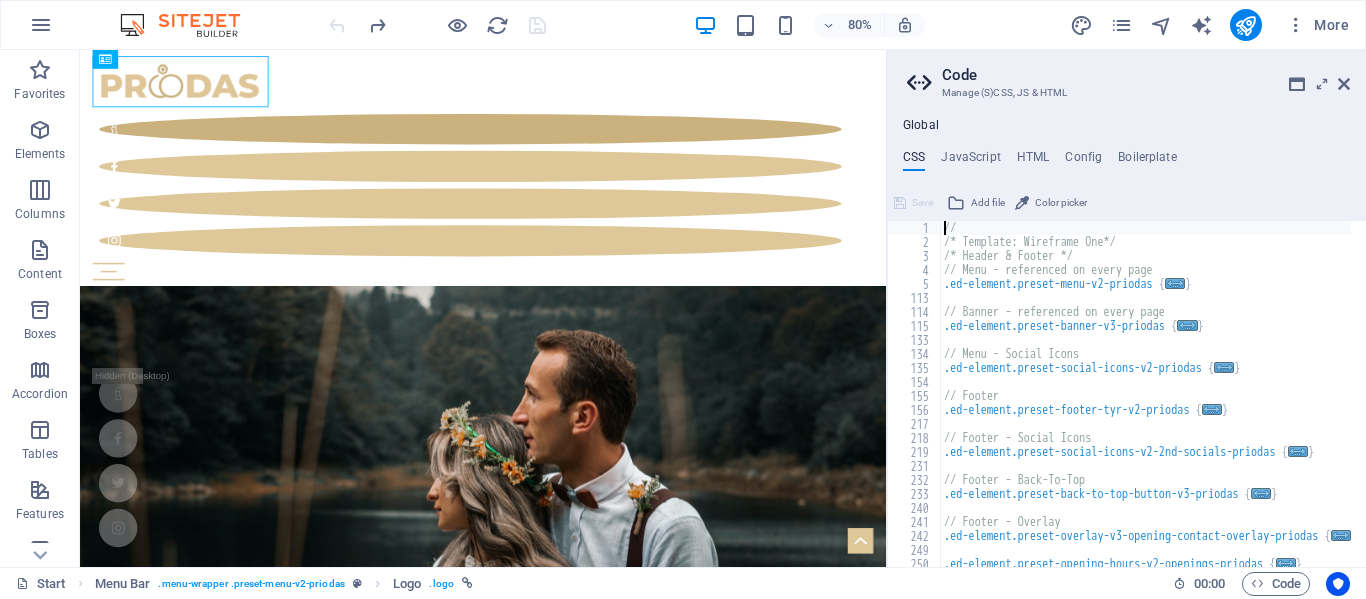 scroll, scrollTop: 0, scrollLeft: 0, axis: both 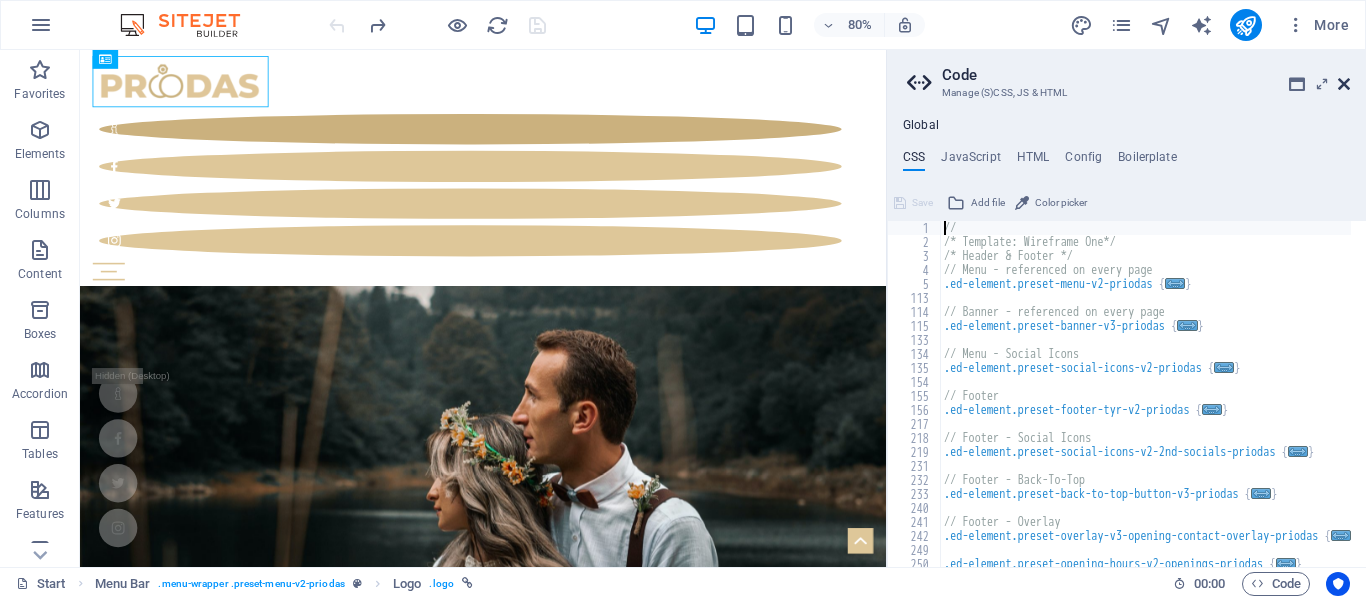 click at bounding box center [1344, 84] 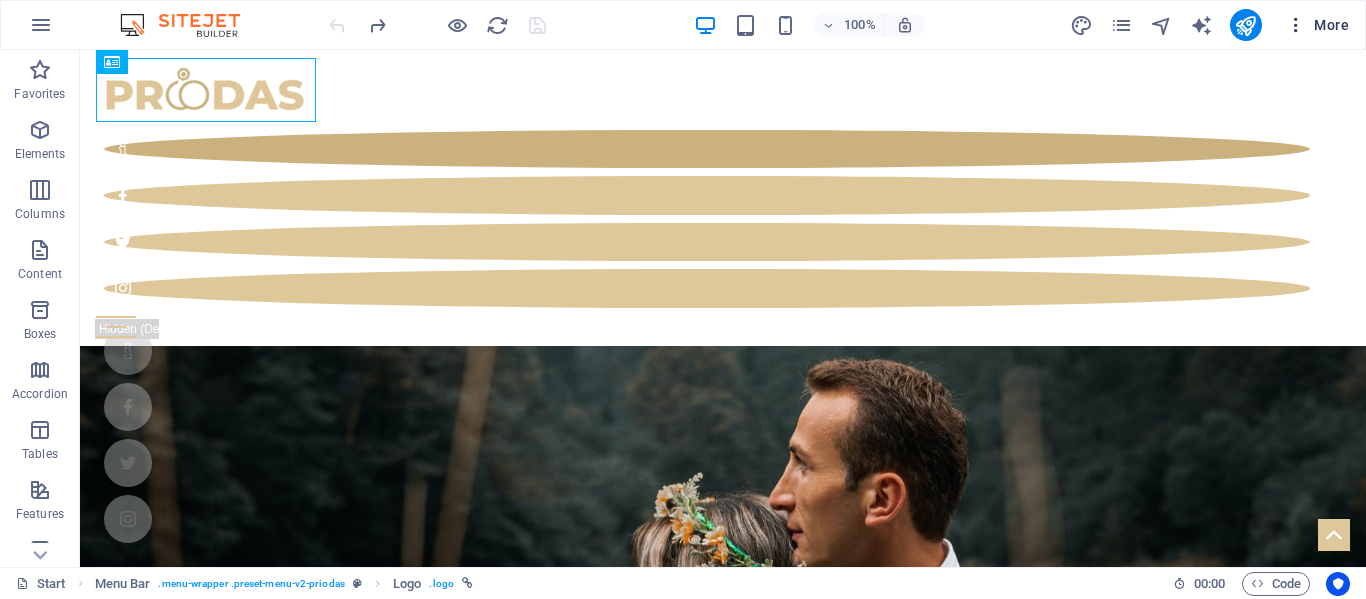 click at bounding box center (1296, 25) 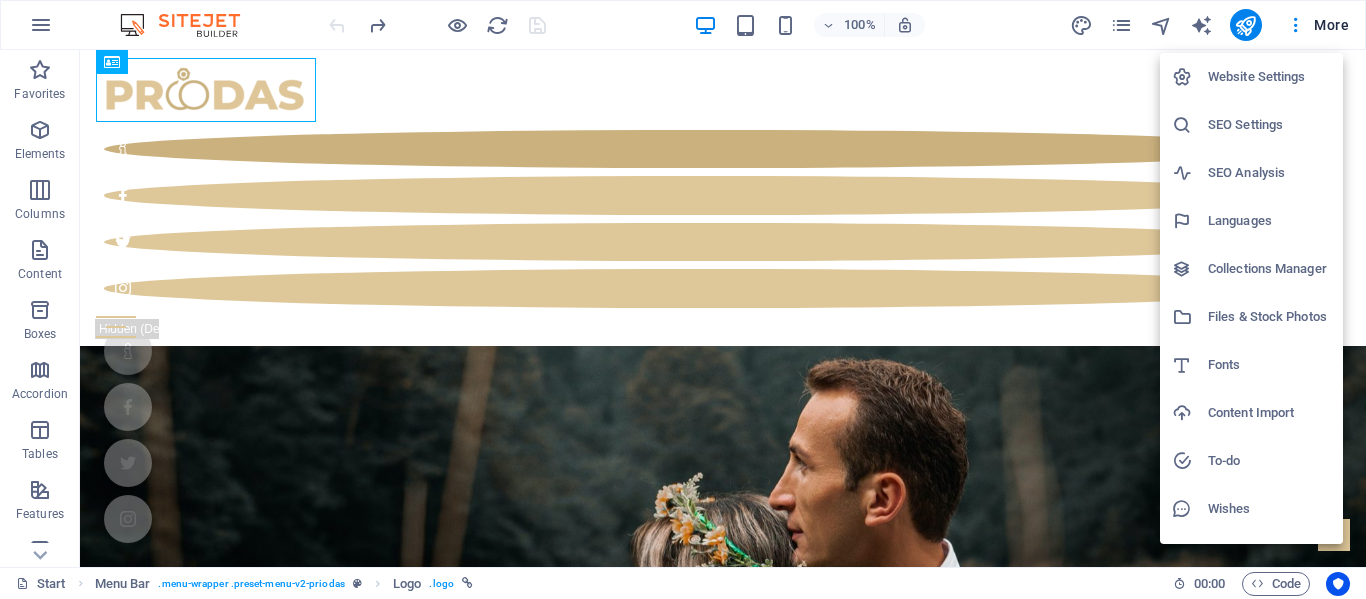 click on "Website Settings" at bounding box center (1269, 77) 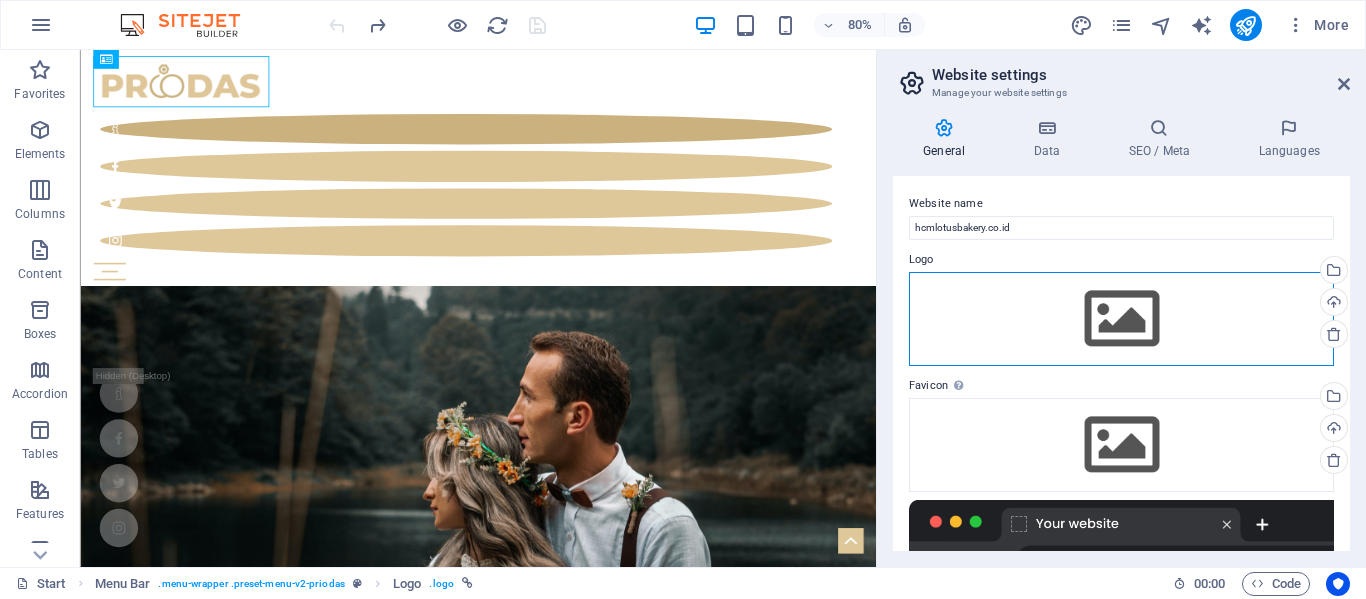 click on "Drag files here, click to choose files or select files from Files or our free stock photos & videos" at bounding box center (1121, 319) 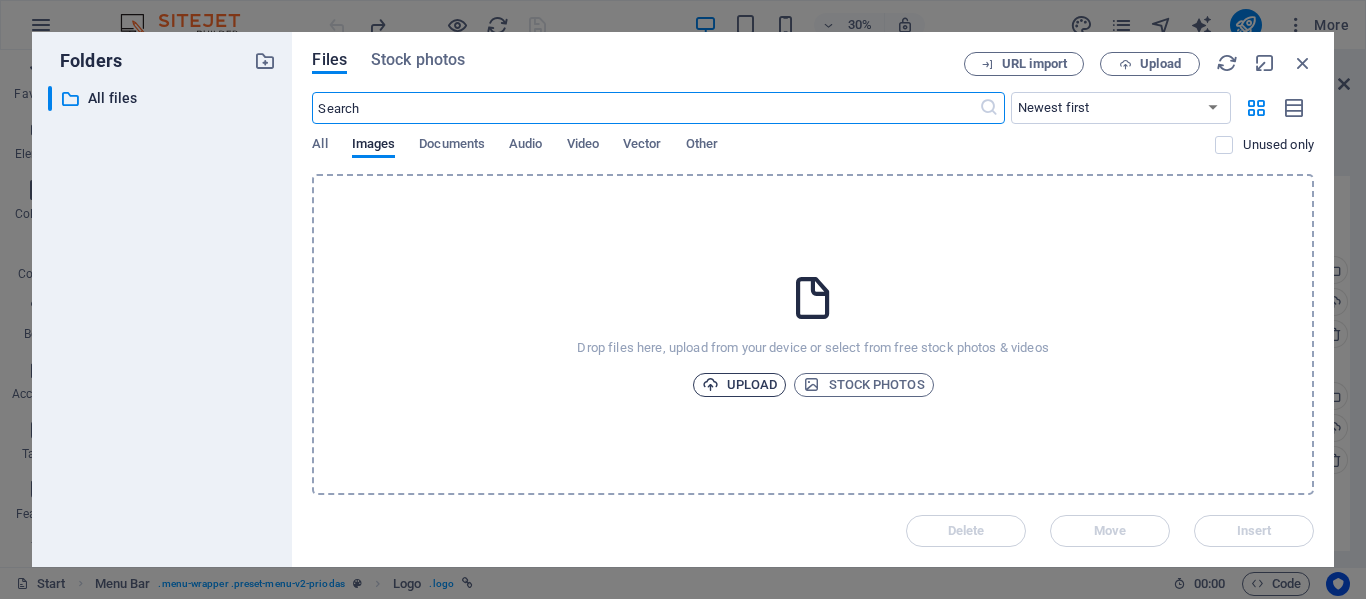 click on "Upload" at bounding box center (740, 385) 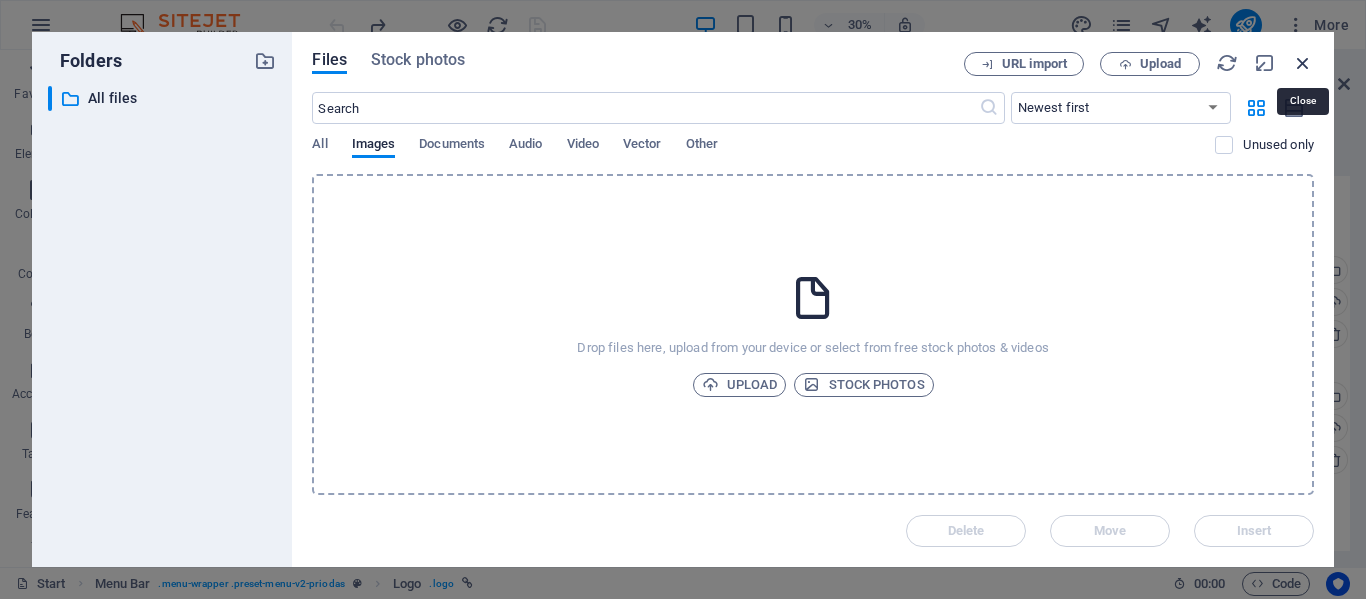 click at bounding box center (1303, 63) 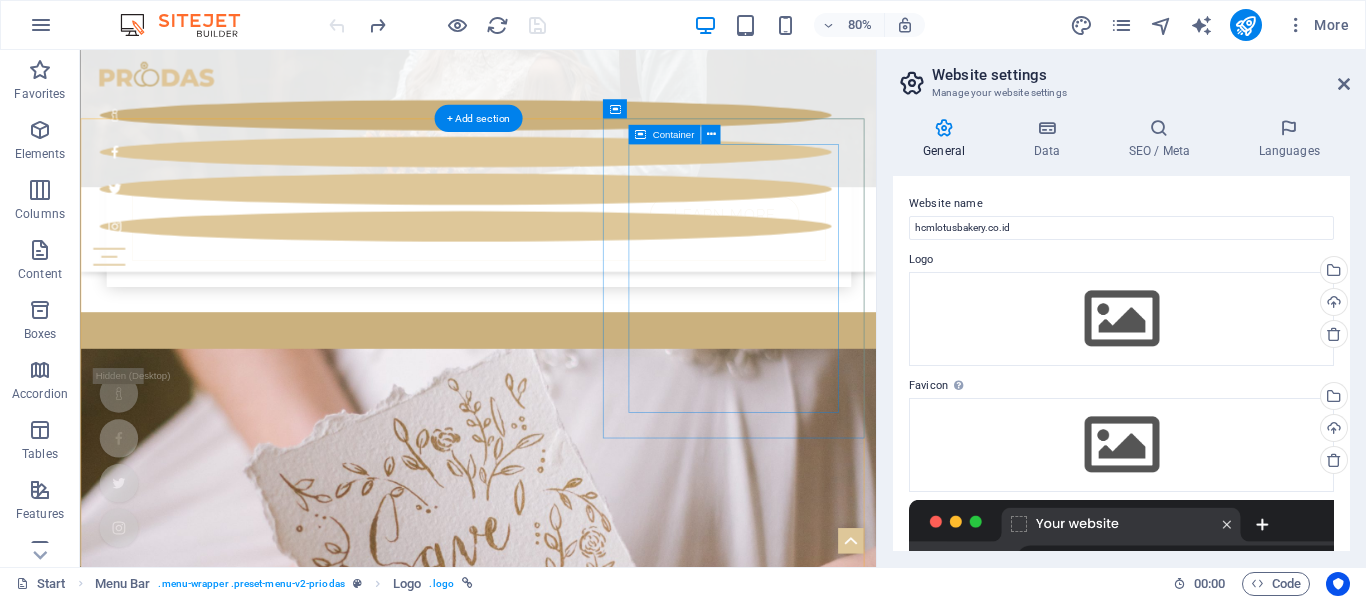 scroll, scrollTop: 800, scrollLeft: 0, axis: vertical 